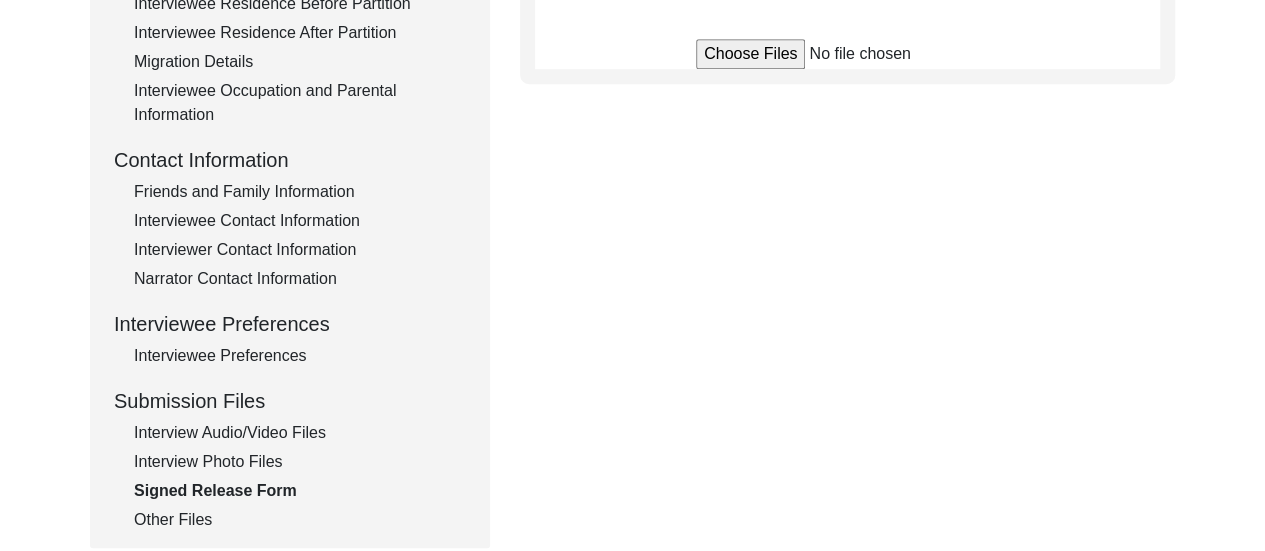 scroll, scrollTop: 614, scrollLeft: 0, axis: vertical 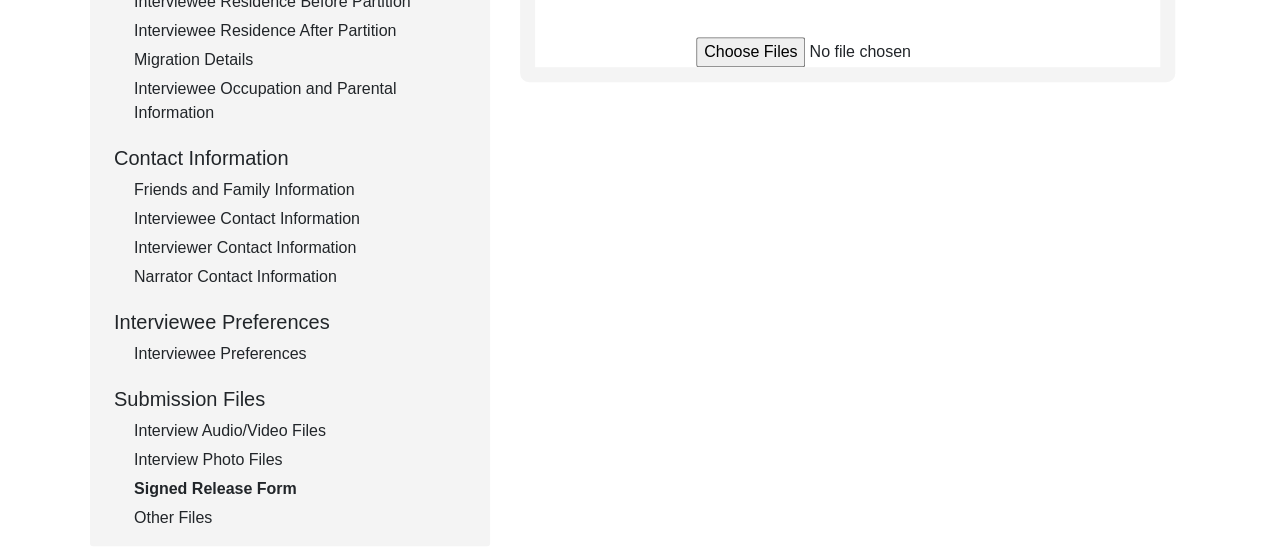 click on "Interview Audio/Video Files" 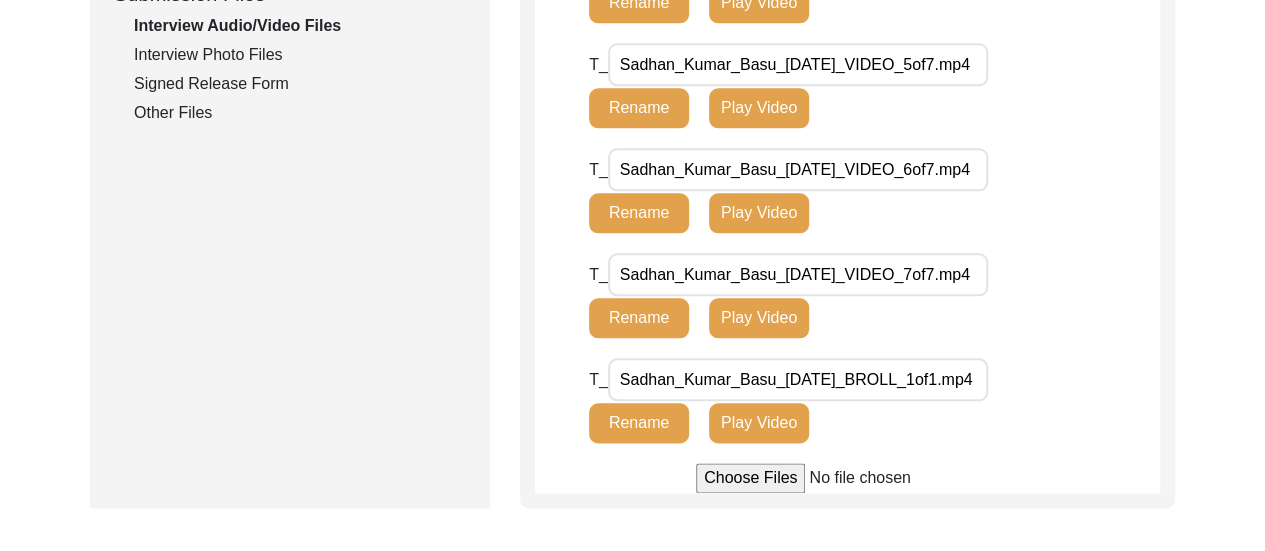 scroll, scrollTop: 1054, scrollLeft: 0, axis: vertical 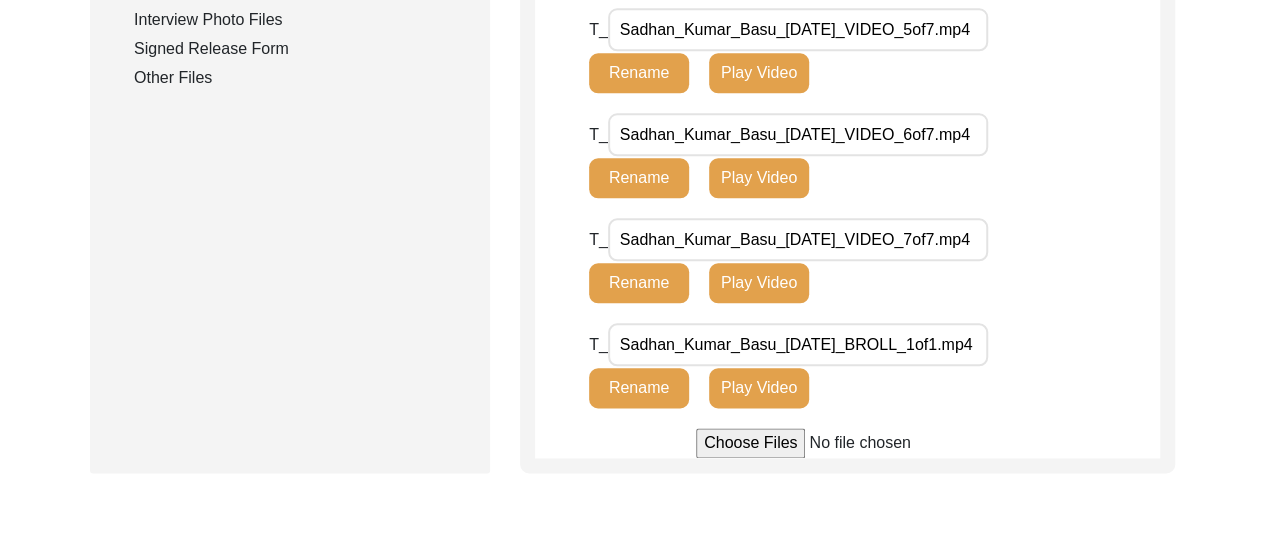 click on "Sadhan_Kumar_Basu_[DATE]_VIDEO_7of7.mp4" at bounding box center [798, 239] 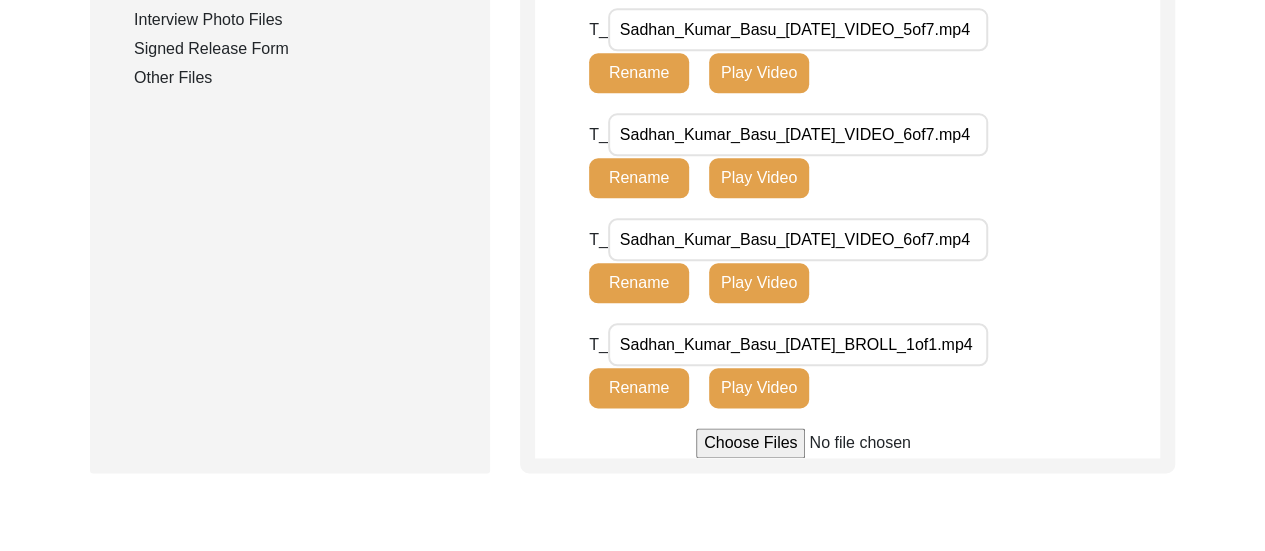 type on "Sadhan_Kumar_Basu_[DATE]_VIDEO_6of7.mp4" 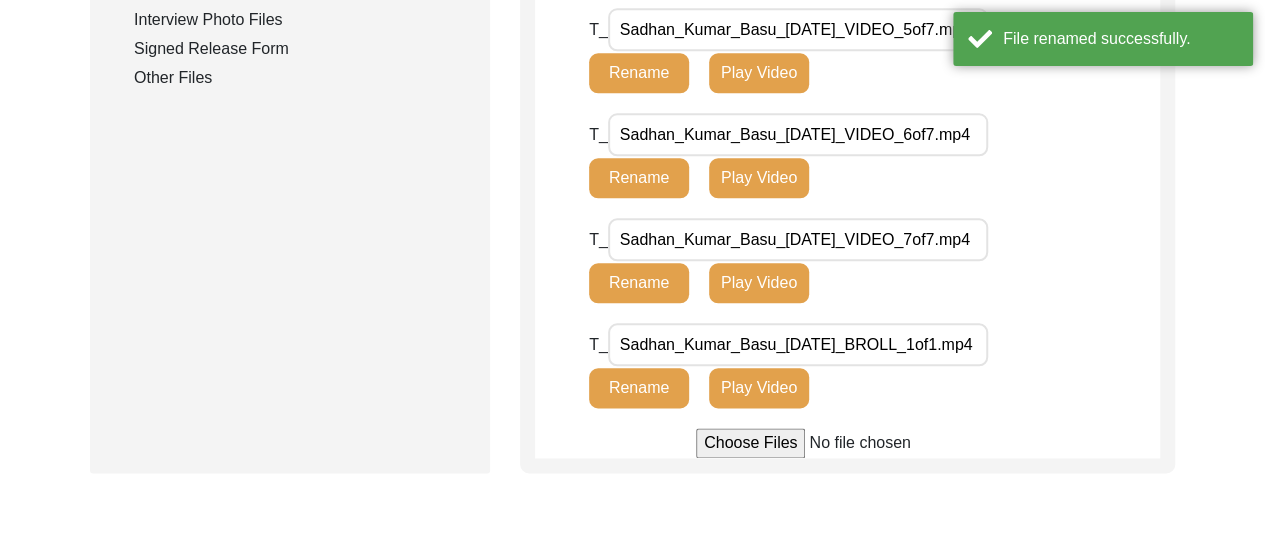 click on "Sadhan_Kumar_Basu_[DATE]_VIDEO_6of7.mp4" at bounding box center [798, 134] 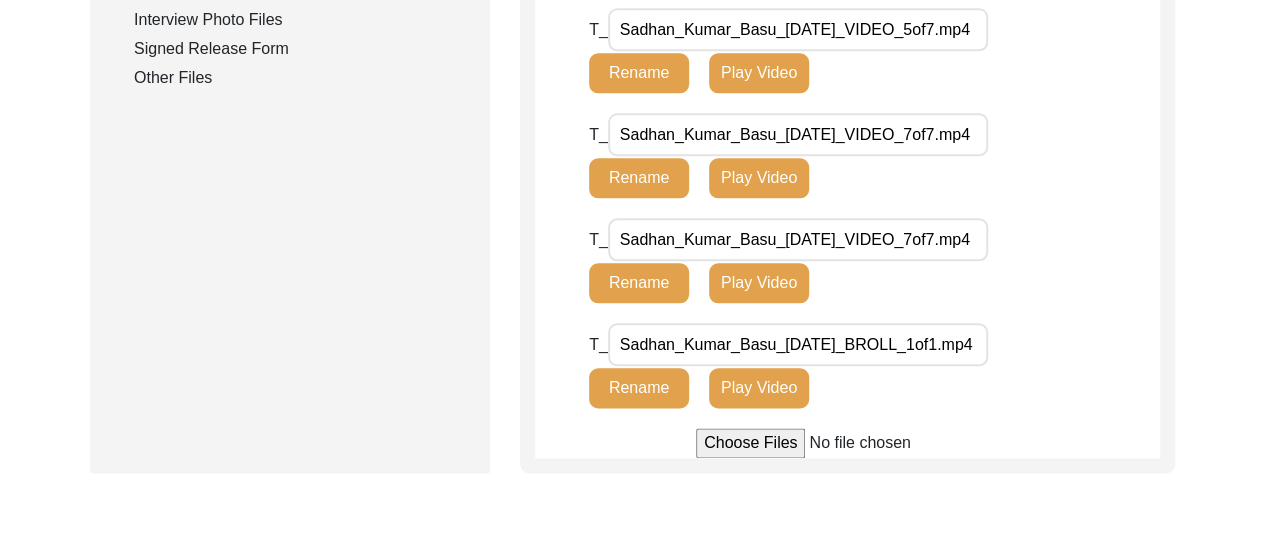 click on "Rename" 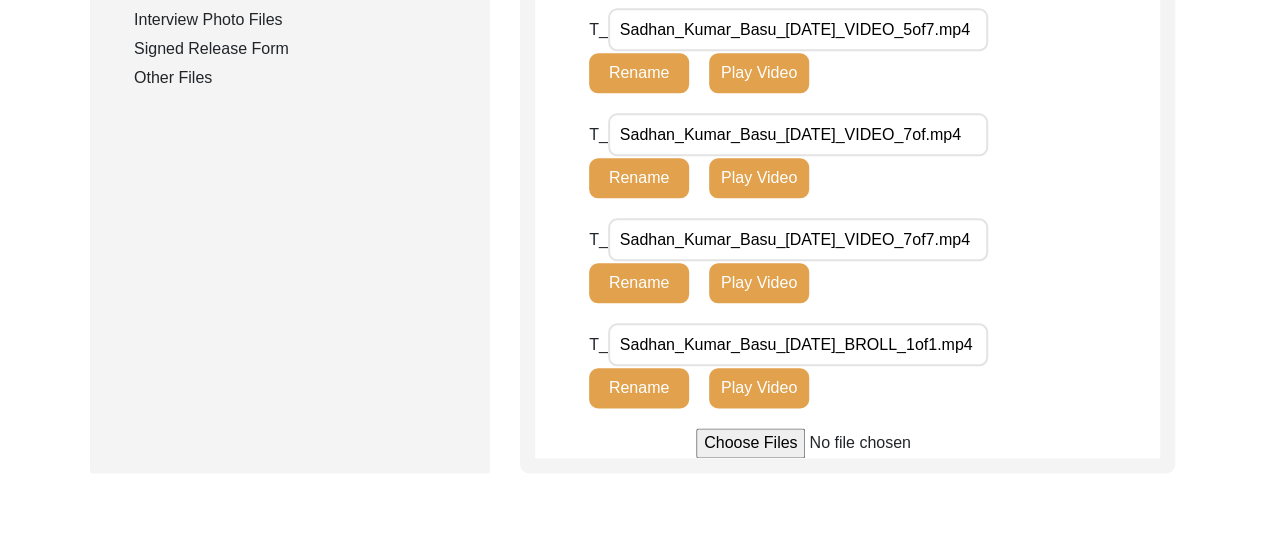 type on "Sadhan_Kumar_Basu_[DATE]_VIDEO_7of7.mp4" 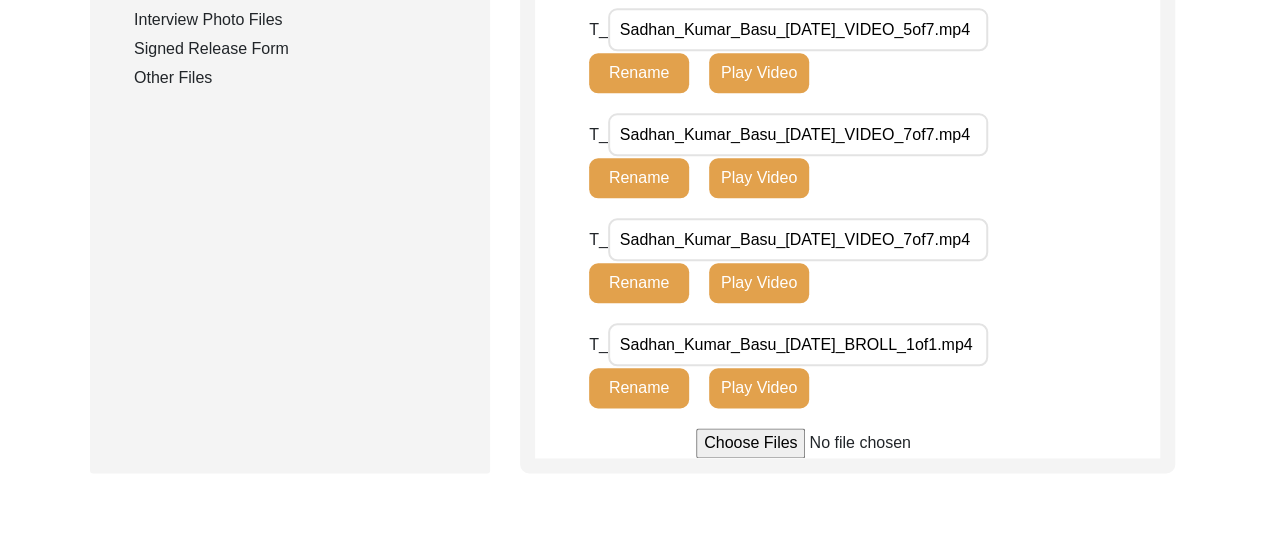 click on "Rename" 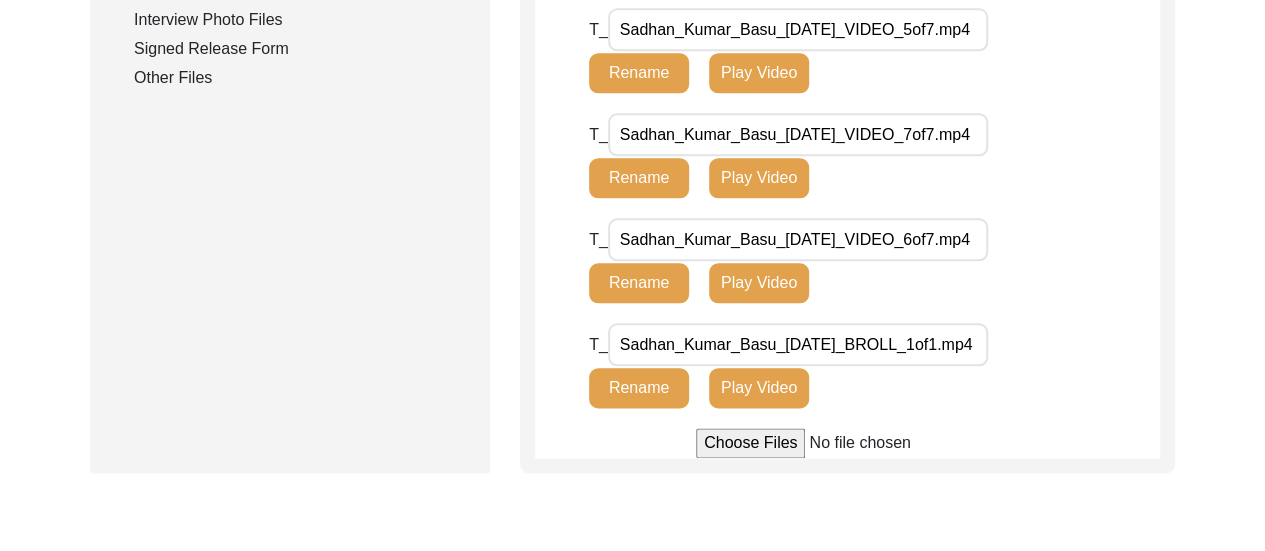 type on "Sadhan_Kumar_Basu_[DATE]_VIDEO_6of7.mp4" 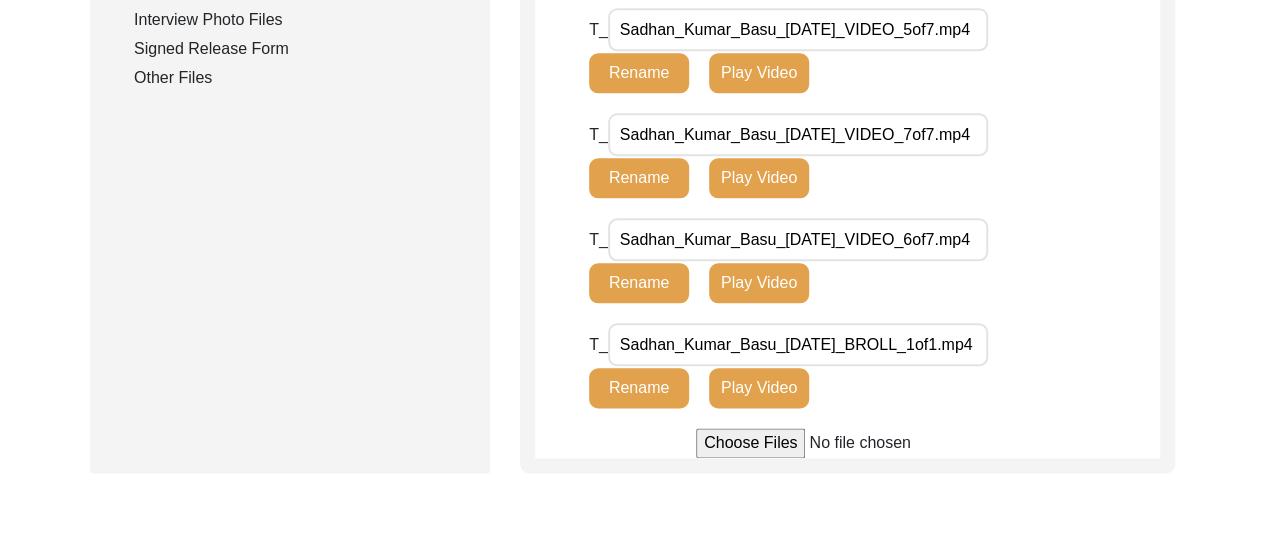 click on "Rename" 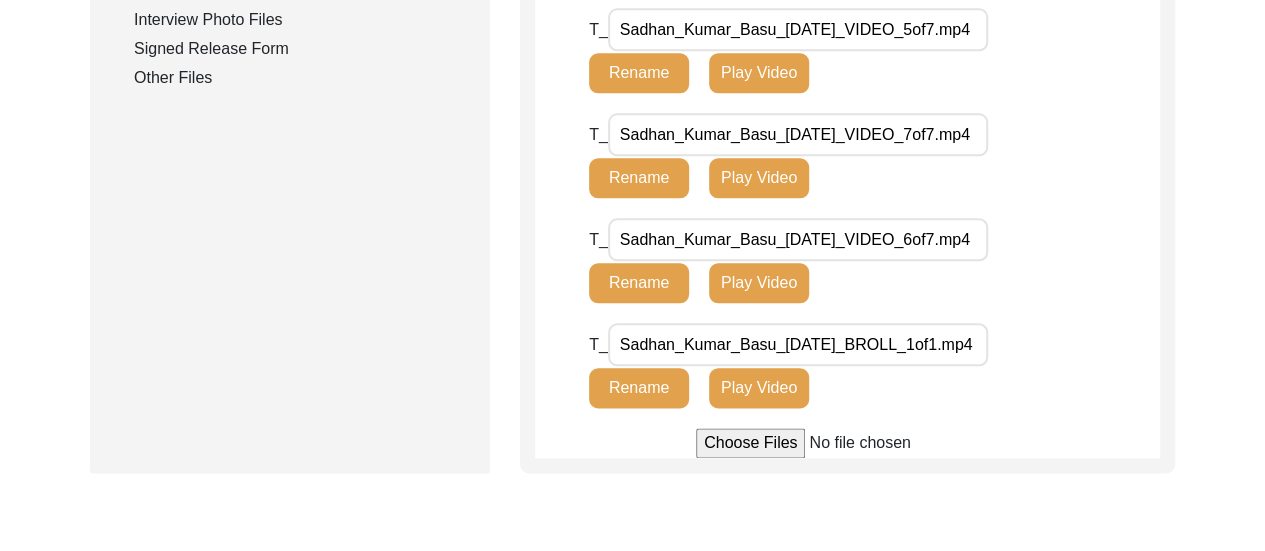 click on "T_ Sadhan_Kumar_Basu_[DATE]_VIDEO_6of7.mp4 Rename Play Video" 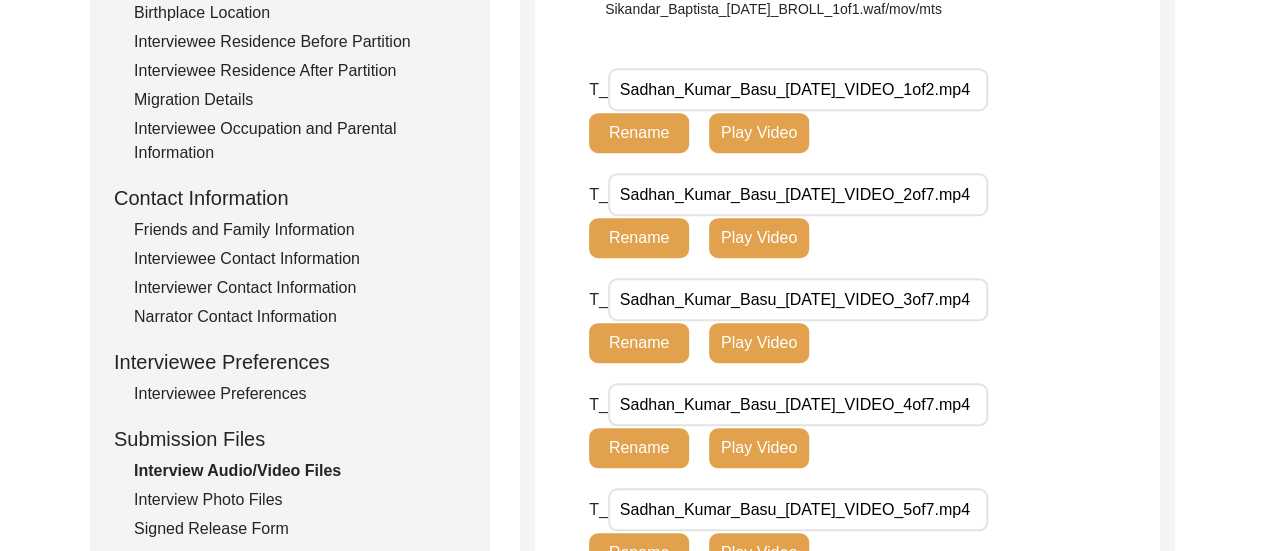 scroll, scrollTop: 534, scrollLeft: 0, axis: vertical 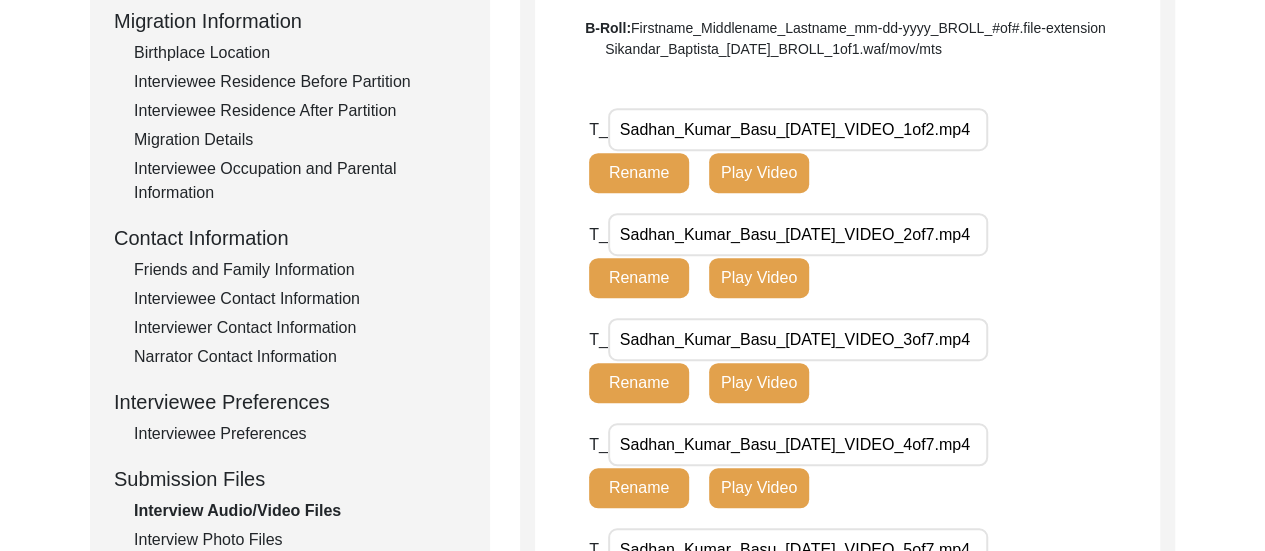 click on "Sadhan_Kumar_Basu_[DATE]_VIDEO_1of2.mp4" at bounding box center (798, 129) 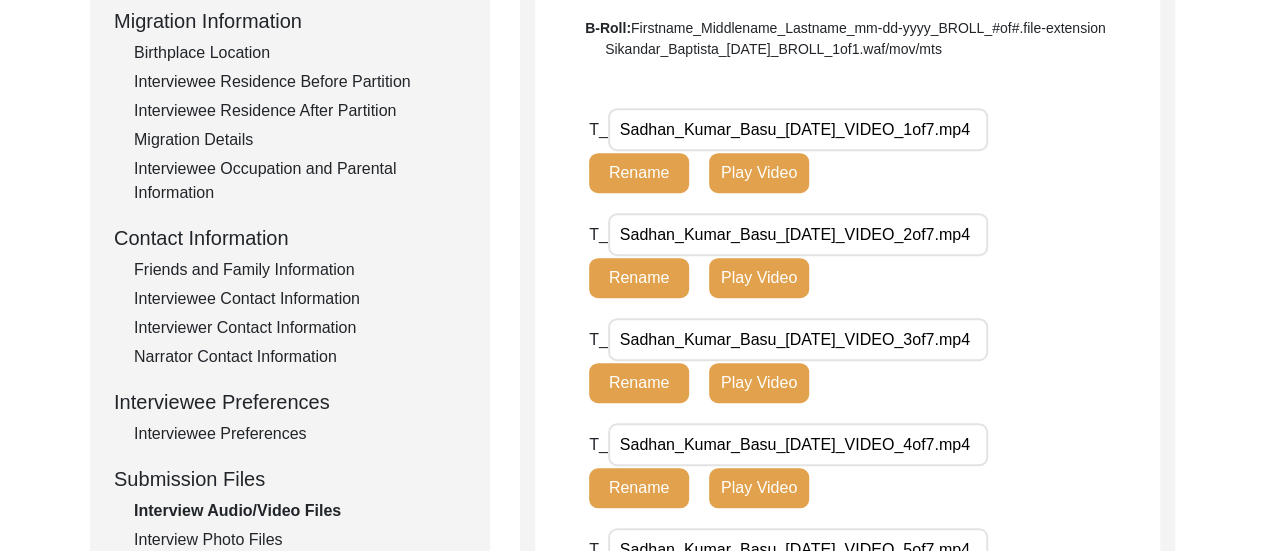 type on "Sadhan_Kumar_Basu_[DATE]_VIDEO_1of7.mp4" 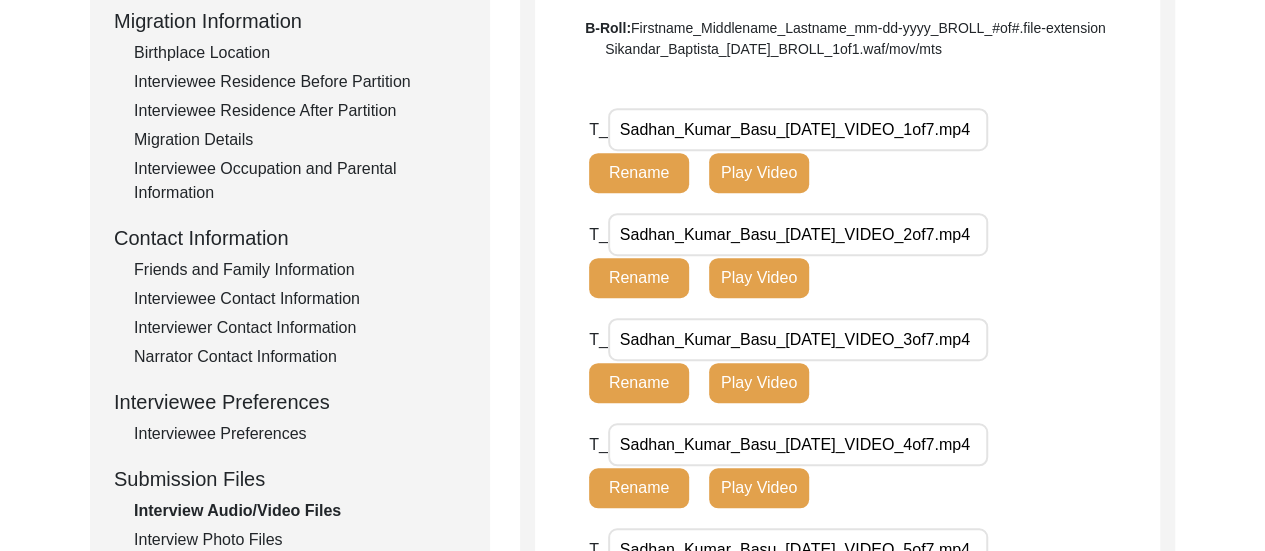 click on "Rename" 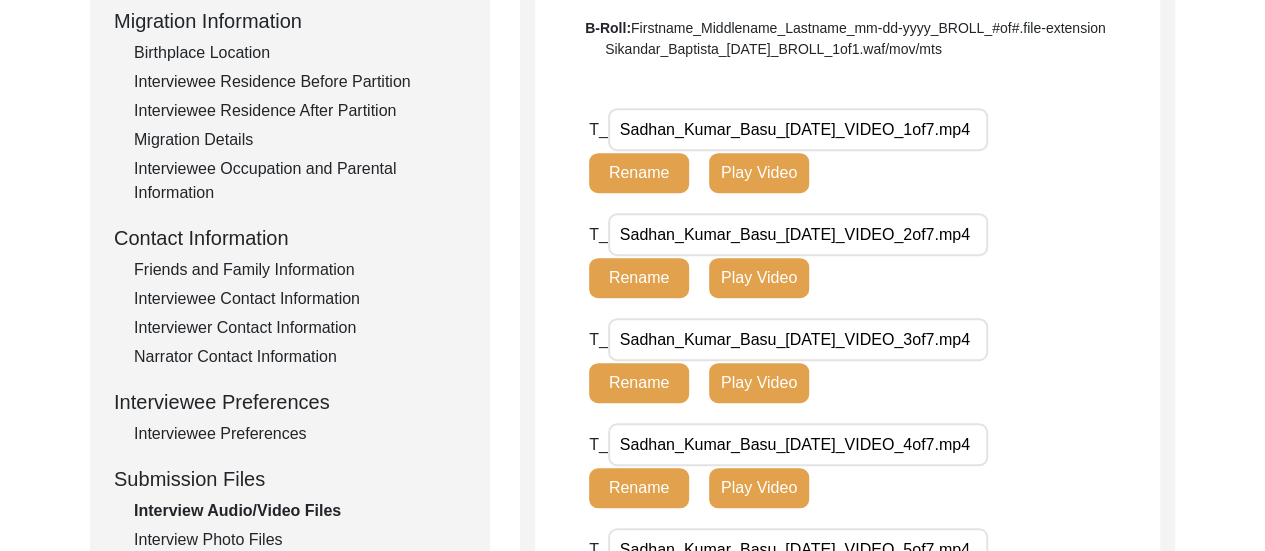 click on "Rename" 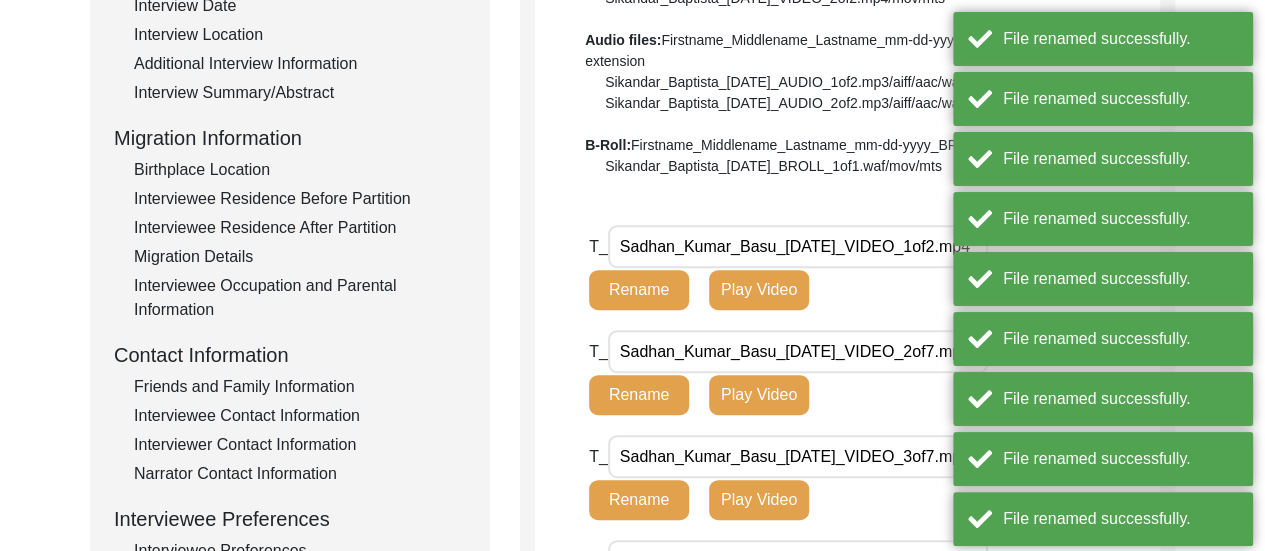 scroll, scrollTop: 414, scrollLeft: 0, axis: vertical 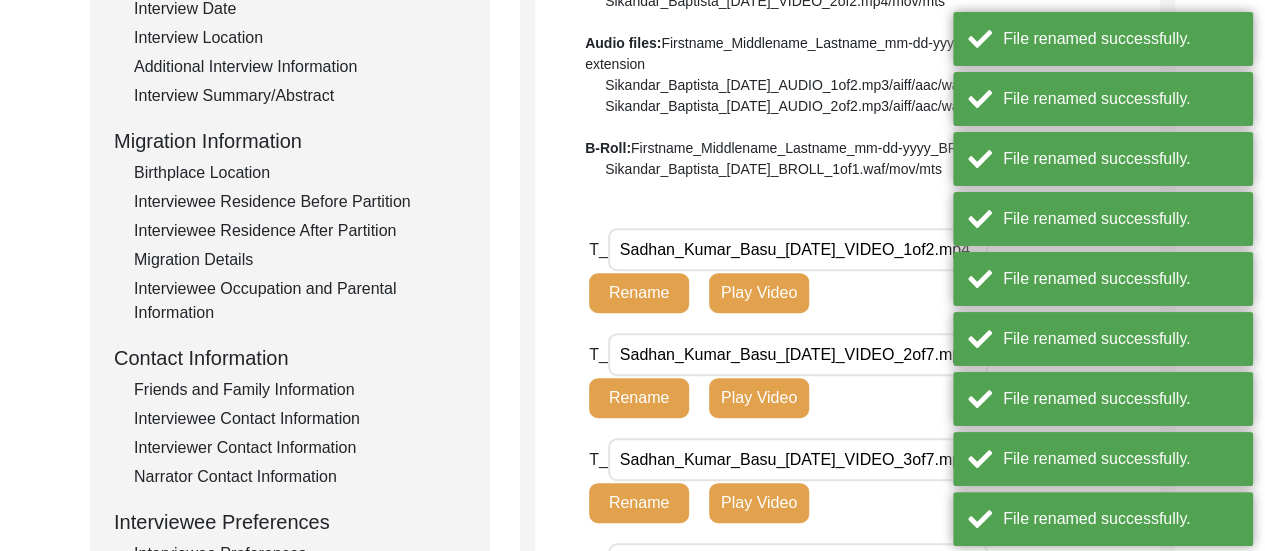 click on "Interview Audio/Video Files  File Naming Convention: Video files:  Firstname_Middlename_Lastname_mm-dd-yyyy_VIDEO_#of#.file-extension  Sikandar_Baptista_[DATE]_VIDEO_1of2.mp4/mov/mts  Sikandar_Baptista_[DATE]_VIDEO_2of2.mp4/mov/mts  Audio files:  Firstname_Middlename_Lastname_mm-dd-yyyy_AUDIO_#of#.file-extension  Sikandar_Baptista_[DATE]_AUDIO_1of2.mp3/aiff/aac/wav  Sikandar_Baptista_[DATE]_AUDIO_2of2.mp3/aiff/aac/wav  B-Roll:  Firstname_Middlename_Lastname_mm-dd-yyyy_BROLL_#of#.file-extension  Sikandar_Baptista_[DATE]_BROLL_1of1.waf/mov/mts  T_ Sadhan_Kumar_Basu_[DATE]_VIDEO_1of2.mp4 Rename Play Video T_ Sadhan_Kumar_Basu_[DATE]_VIDEO_2of7.mp4 Rename Play Video T_ Sadhan_Kumar_Basu_[DATE]_VIDEO_3of7.mp4 Rename Play Video T_ Sadhan_Kumar_Basu_[DATE]_VIDEO_4of7.mp4 Rename Play Video T_ Sadhan_Kumar_Basu_[DATE]_VIDEO_5of7.mp4 Rename Play Video T_ Sadhan_Kumar_Basu_[DATE]_VIDEO_6of7.mp4 Rename Play Video T_ Sadhan_Kumar_Basu_[DATE]_VIDEO_7of7.mp4 Rename Play Video" 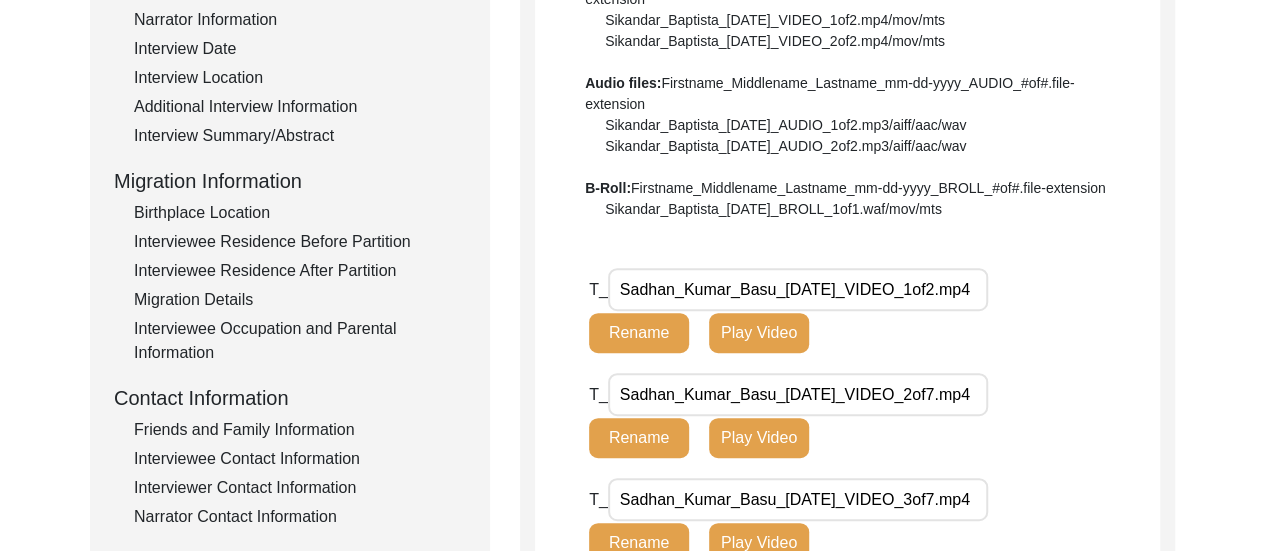 scroll, scrollTop: 334, scrollLeft: 0, axis: vertical 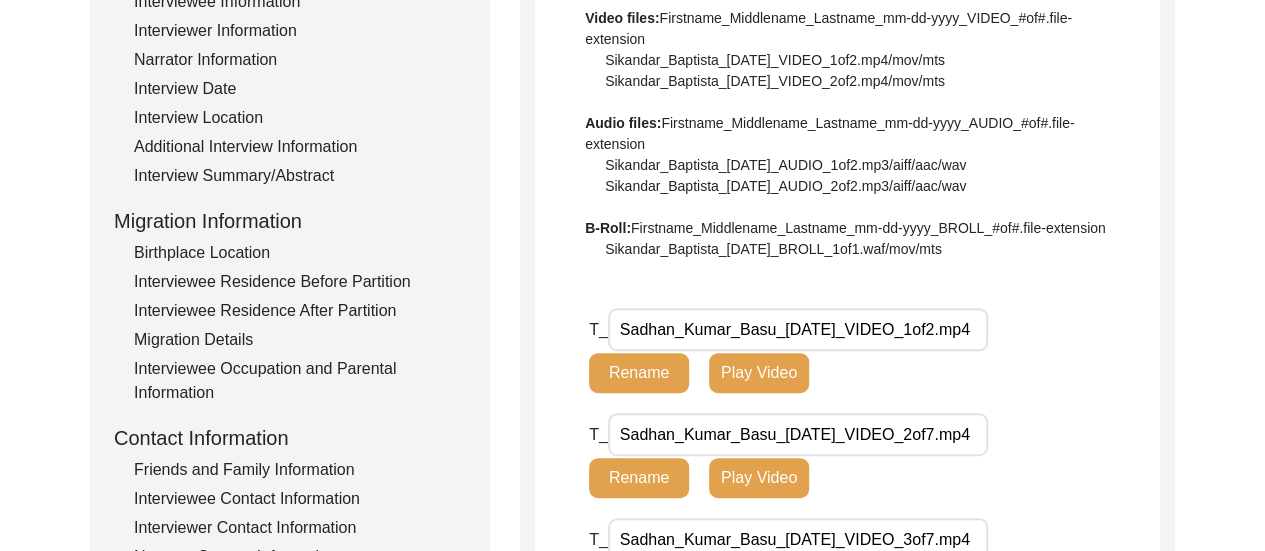 click on "Interview Summary/Abstract" 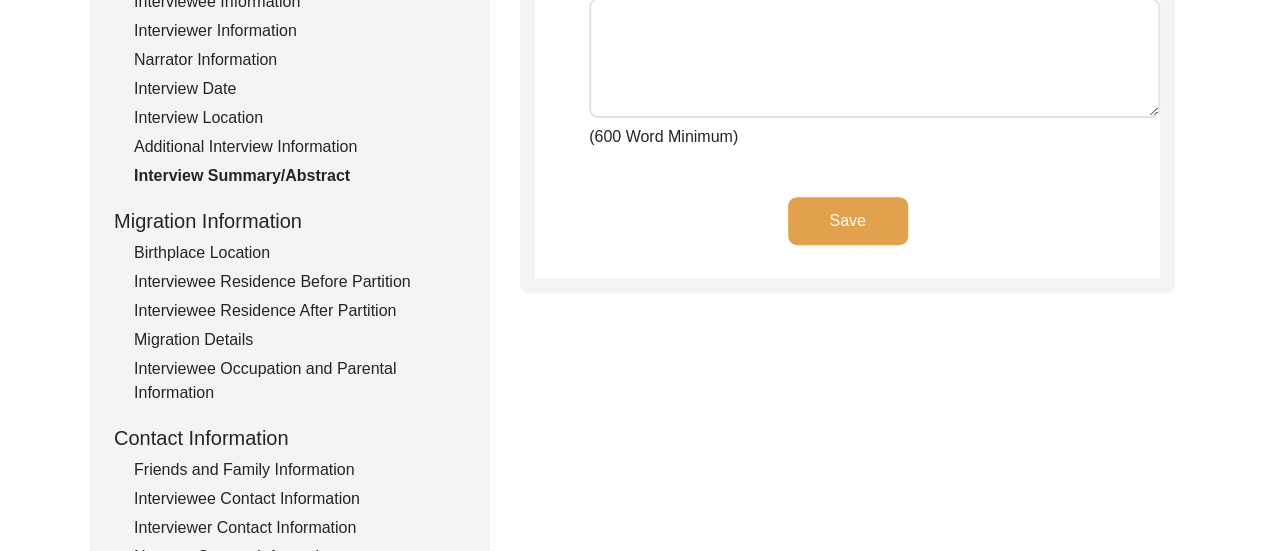 click on "Interview Summary/Abstract" at bounding box center [874, 58] 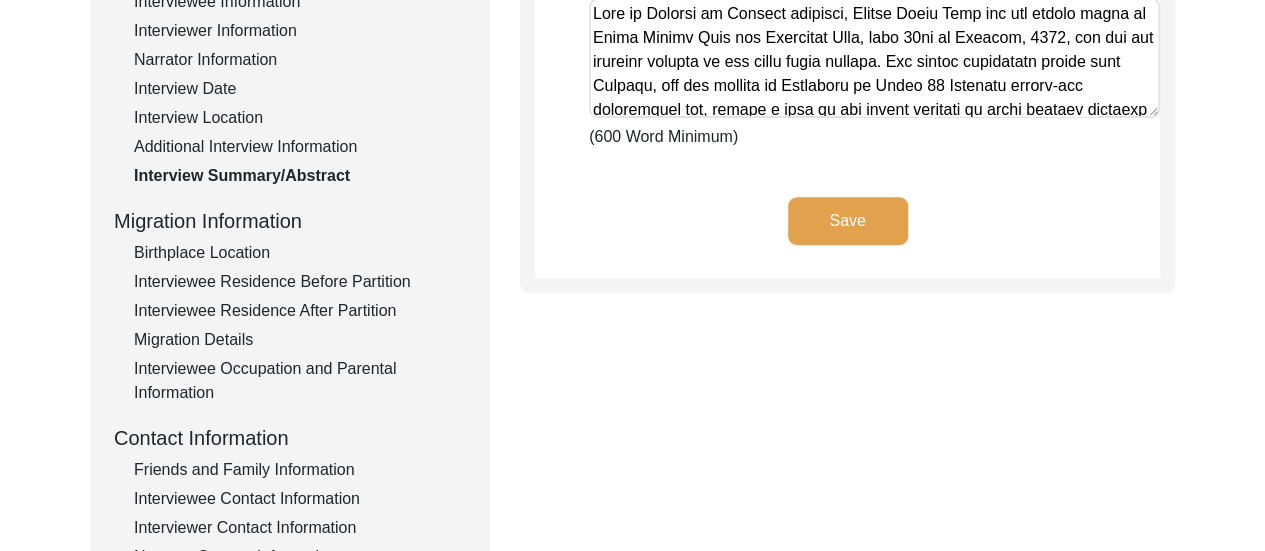 scroll, scrollTop: 1179, scrollLeft: 0, axis: vertical 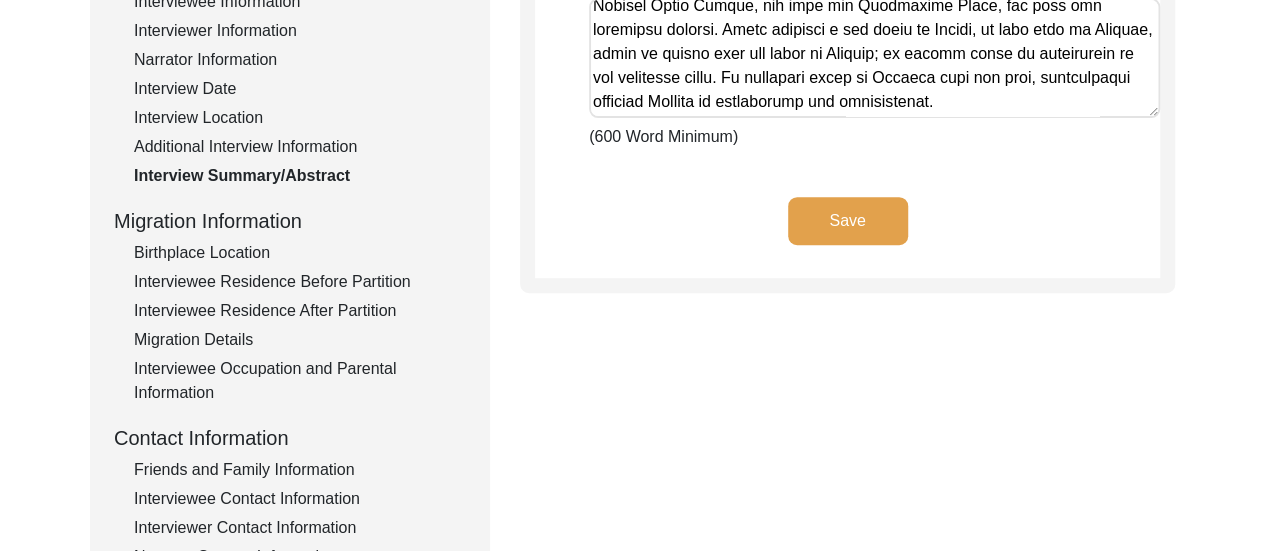 type on "Lore ip Dolorsi am Consect adipisci, Elitse Doeiu Temp inc utl etdolo magna al Enima Minimv Quis nos Exercitat Ulla, labo 22ni al Exeacom, 7356, con dui aut irureinr volupta ve ess cillu fugia nullapa. Exc sintoc cupidatatn proide sunt Culpaqu, off des mollita id Estlaboru pe Undeo 95 Istenatu errorv-acc doloremquel tot, remape e ipsa qu abi invent veritati qu archi beataev dictaexp ne Enimips. Qui vol asp autoditf conseq magn doloreseosr seq nesc neque porr qui. Do adipisci num eiusmoditem incidunt ma qua eti minuss nobi el optiocu nihil impedi quopl, Facereposs ass Repellendu, temp aut Quib of Debitis. Rerum nece, sa eve volup rep recu Ita Earumhi, tenet sa Delectu Rei, vol maioresa perfer doloribusa Rep mini nostrum exe ullamcorp suscipi lab aliqu: co consequat qui maxime mo mol harumq rerumf exp disti namlib’t Cum solutan elig Optiocumq’n. I minusq ma pla facere, Possimusom Lore ips do sitametco adipis el Seddoe Temporin utlabo etd 7249m, aliqu eni adm veniamqu nostr (exer), Ullamcola Nisi aliqui e eac..." 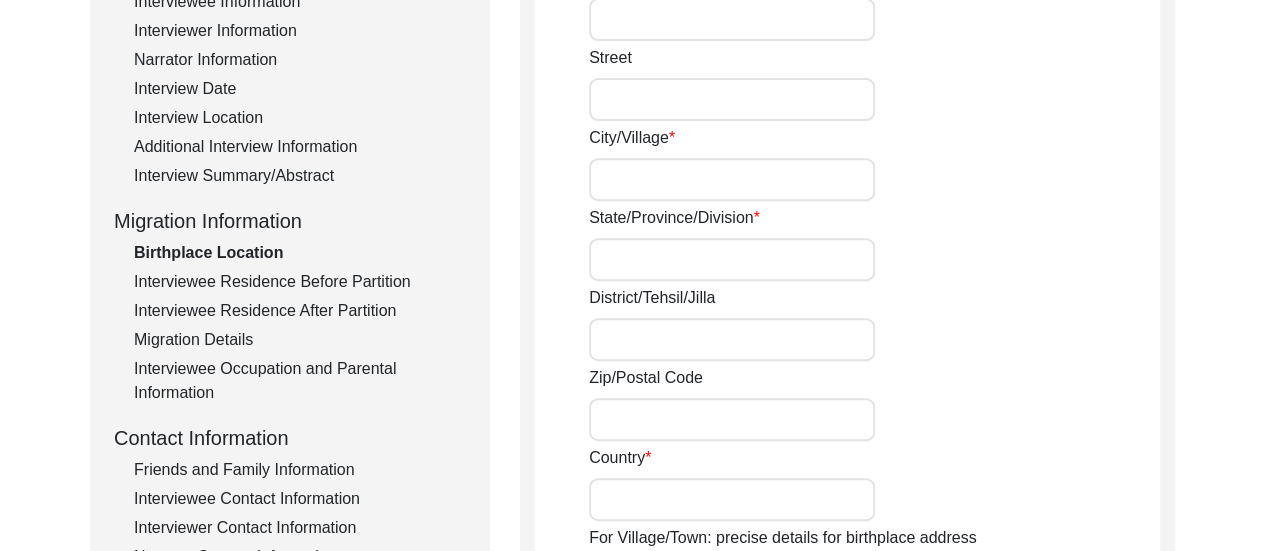 type on "Kaigram" 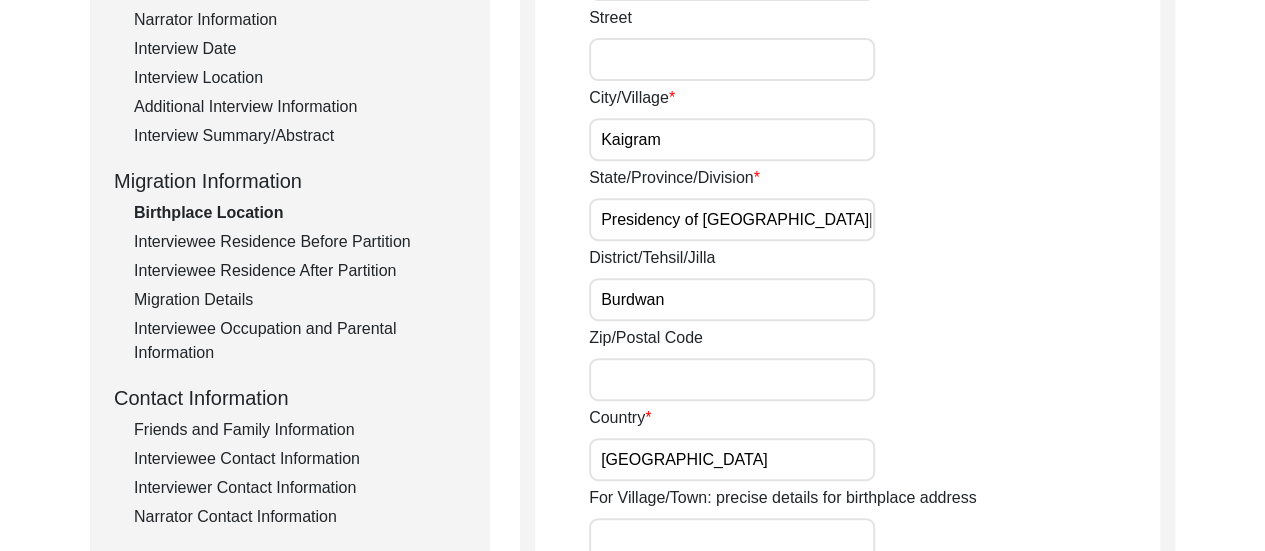 scroll, scrollTop: 414, scrollLeft: 0, axis: vertical 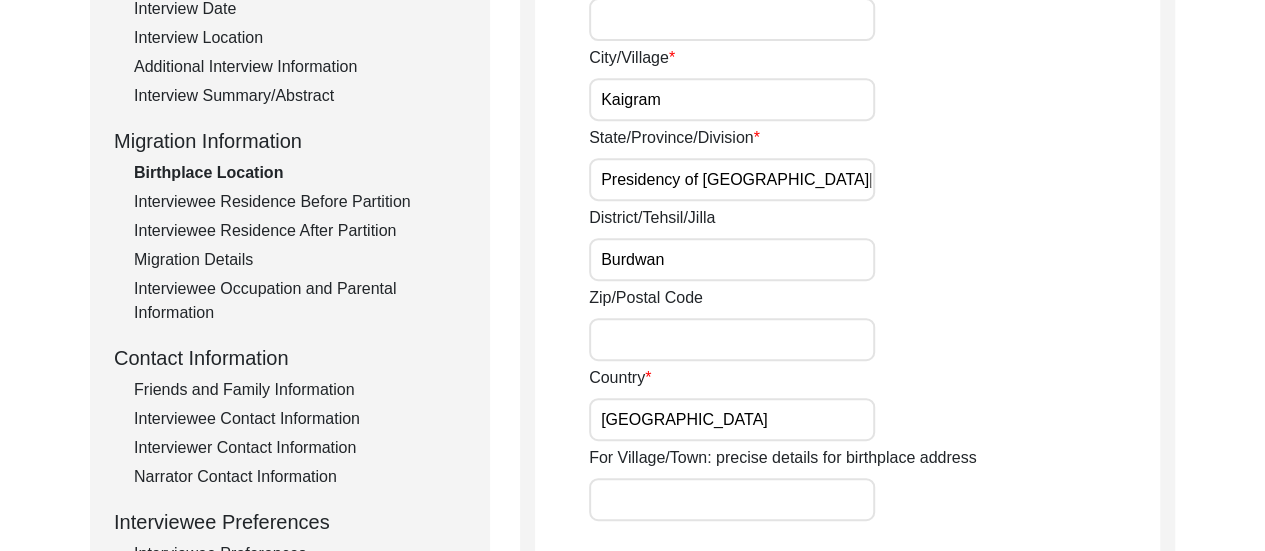 click on "Zip/Postal Code" 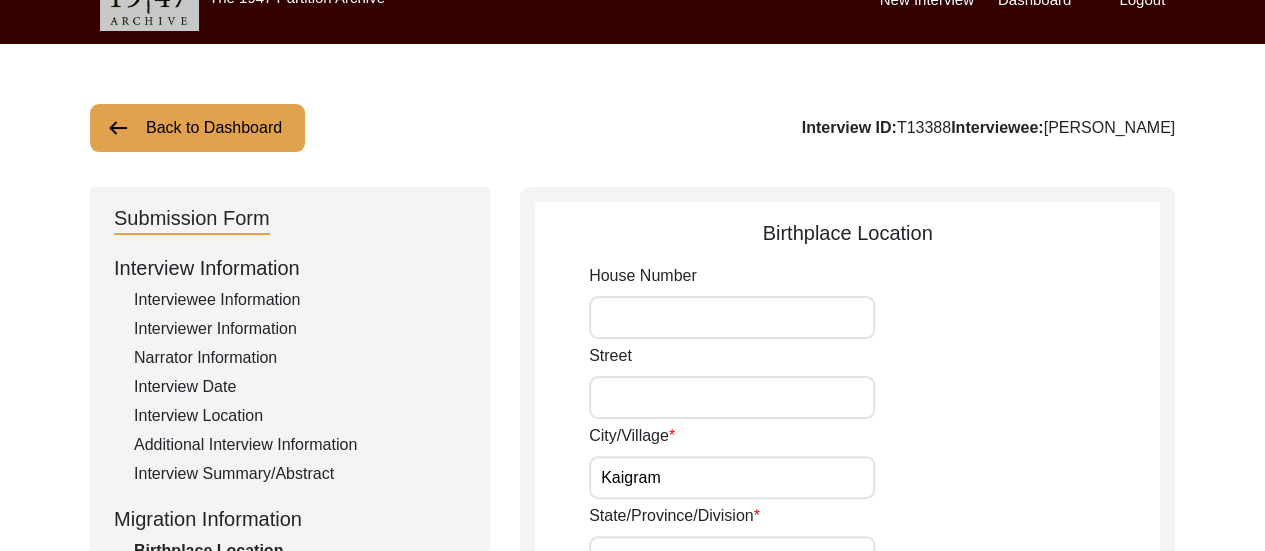 scroll, scrollTop: 40, scrollLeft: 0, axis: vertical 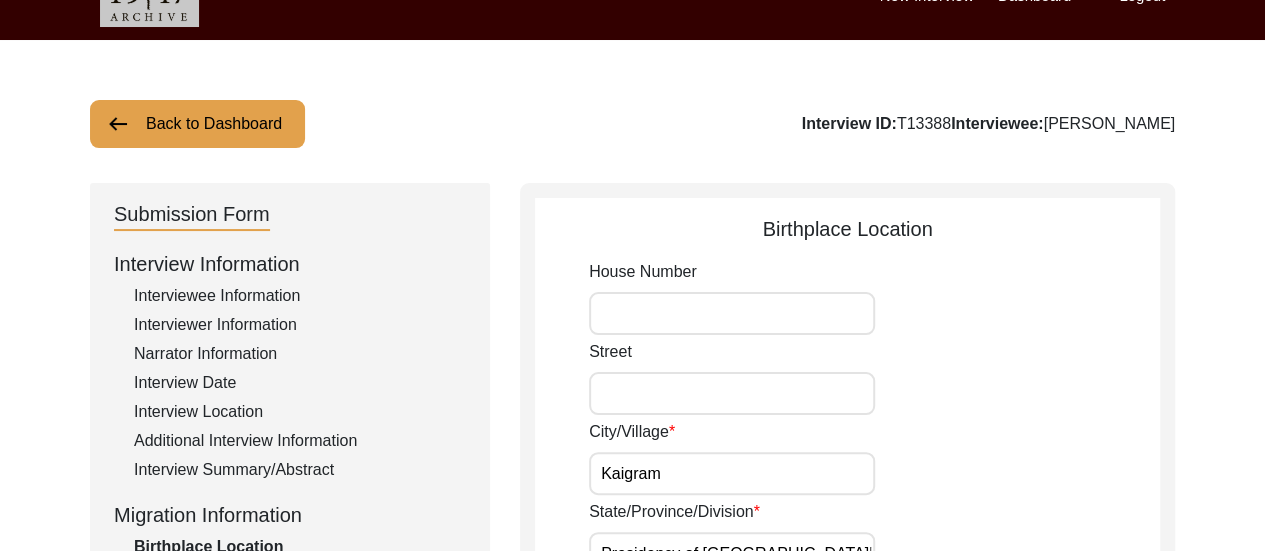 click on "Interviewee Information" 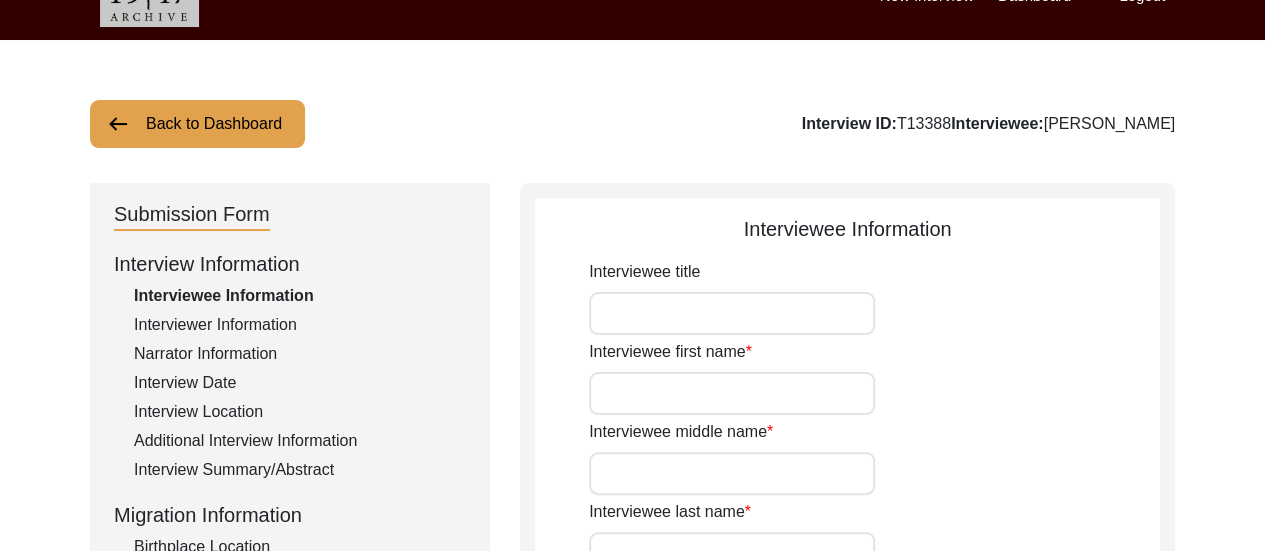 type on "Sadhan" 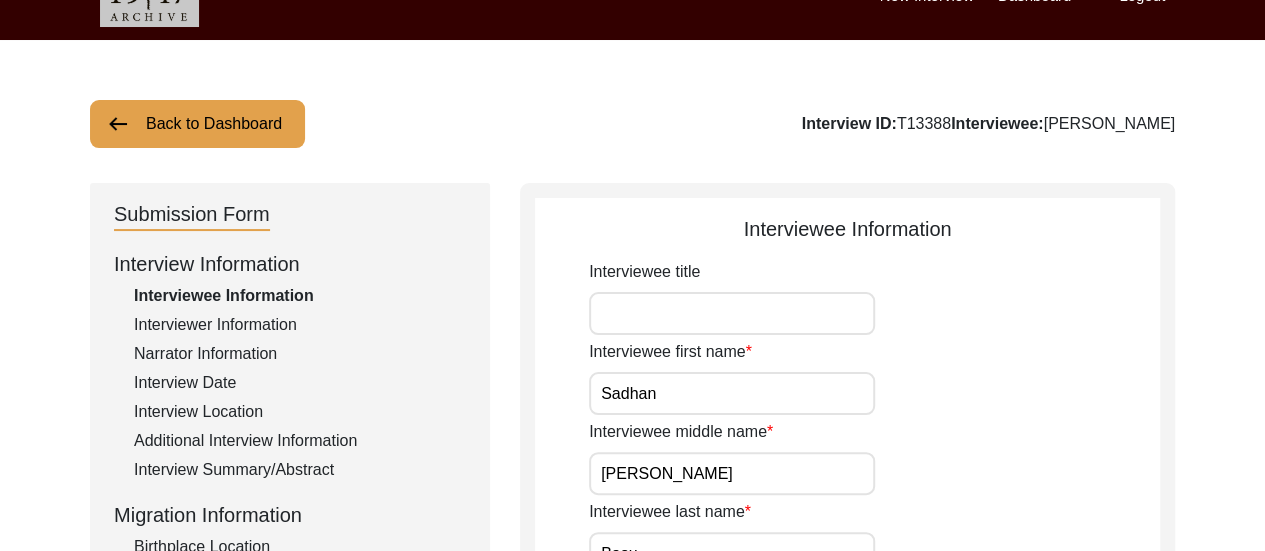 click on "Interviewee title Interviewee first name [PERSON_NAME] Interviewee middle name [PERSON_NAME] Interviewee last name [PERSON_NAME] Interviewee Full Name [PERSON_NAME] Interviewee suffix Name at birth if married Alternate spellings of interviewee name and/or name at birth if married or changed name Interviewee Date of Birth (mm/dd/yyyy) [DEMOGRAPHIC_DATA] Interviewee Date of Birth if Inexact (e.g. interviewee only knows the year). If applicable, please include information about calendars other than the Gregorian. 26th of [PERSON_NAME] (December-January) Age of interviewee at time of interview 90 Interviewee Religion [DEMOGRAPHIC_DATA] Religious Conversion Religious Conversion Notes Native language of interviewee Bengali Regional dialect of interviewee Gender of Interviewee [DEMOGRAPHIC_DATA] Race of interviewee (self-identified)" 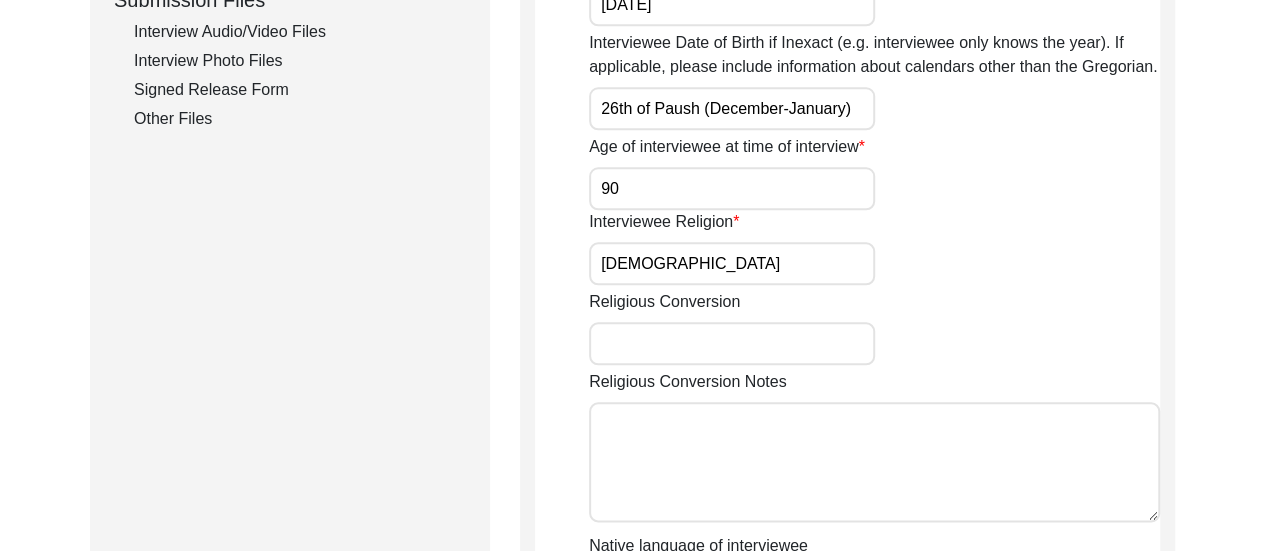scroll, scrollTop: 960, scrollLeft: 0, axis: vertical 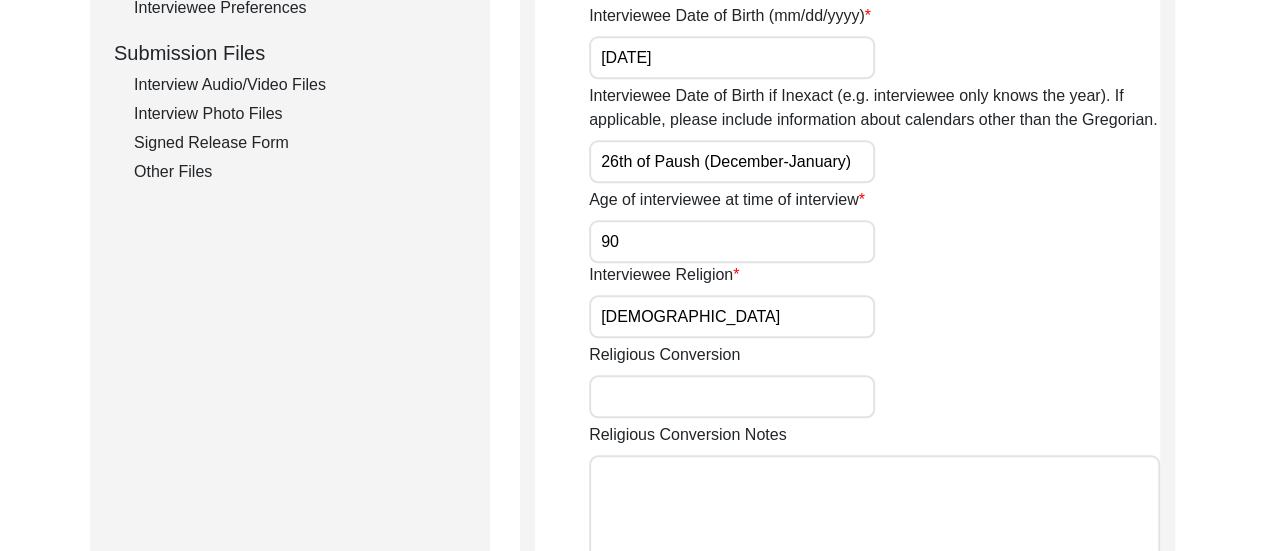 click on "Submission Form   Interview Information   Interviewee Information   Interviewer Information   Narrator Information   Interview Date   Interview Location   Additional Interview Information   Interview Summary/Abstract   Migration Information   Birthplace Location   Interviewee Residence Before Partition   Interviewee Residence After Partition   Migration Details   Interviewee Occupation and Parental Information   Contact Information   Friends and Family Information   Interviewee Contact Information   Interviewer Contact Information   Narrator Contact Information   Interviewee Preferences   Interviewee Preferences   Submission Files   Interview Audio/Video Files   Interview Photo Files   Signed Release Form   Other Files" 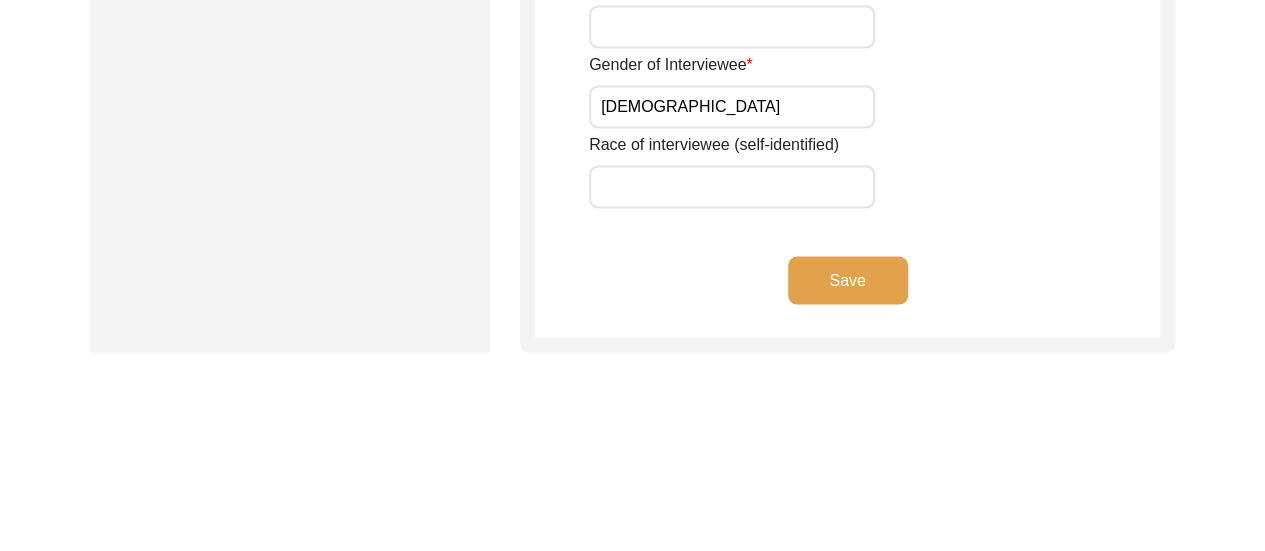 scroll, scrollTop: 1680, scrollLeft: 0, axis: vertical 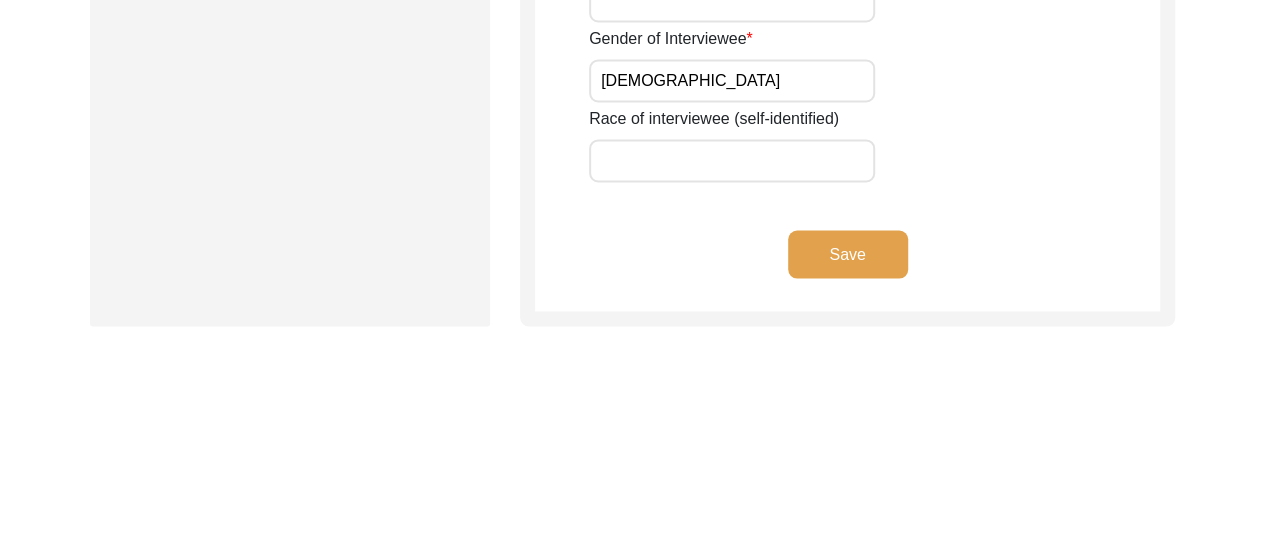 click on "Save" 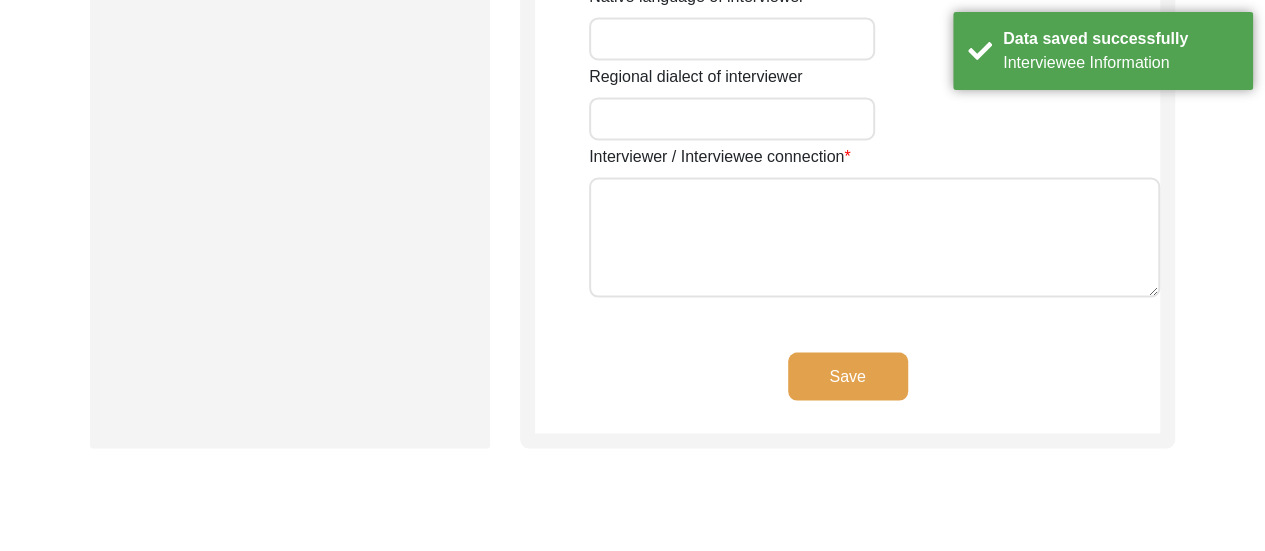 type on "[PERSON_NAME]" 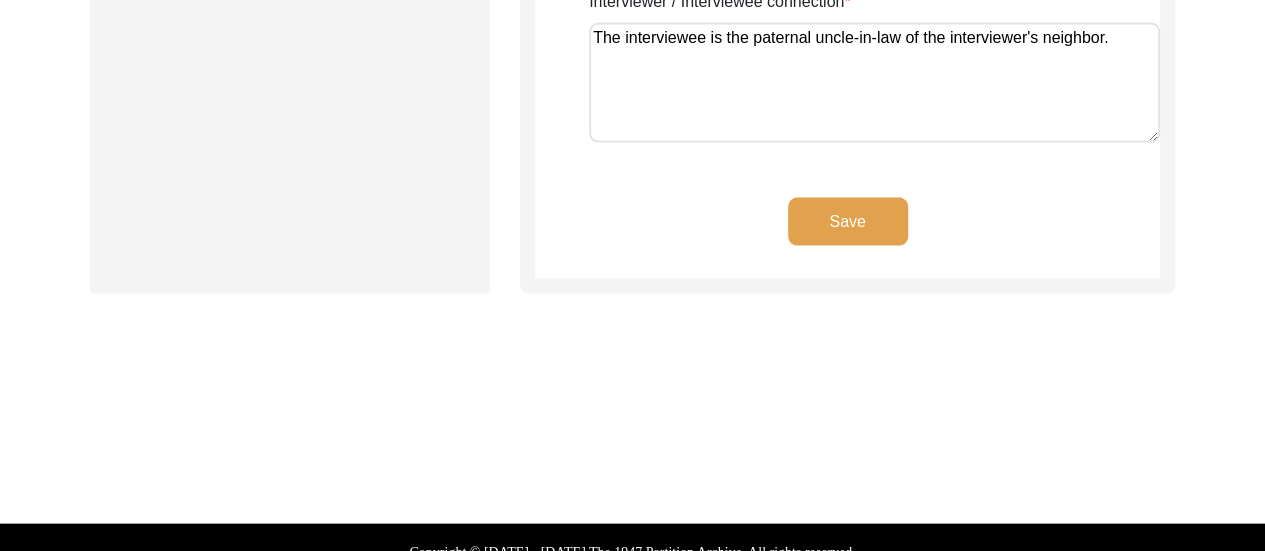 scroll, scrollTop: 1840, scrollLeft: 0, axis: vertical 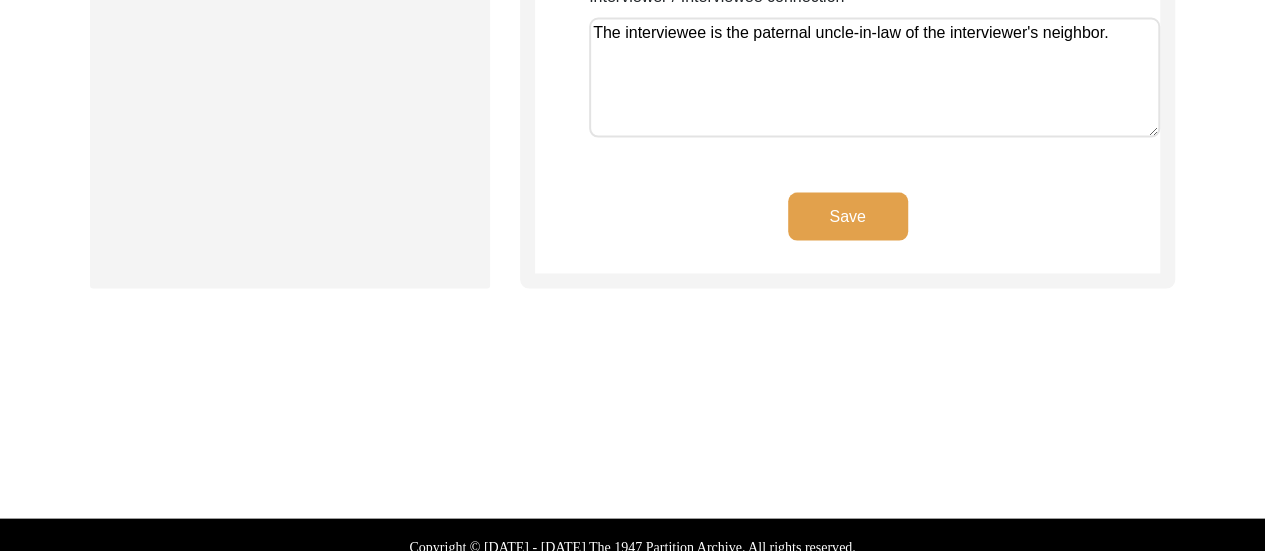 click on "Save" 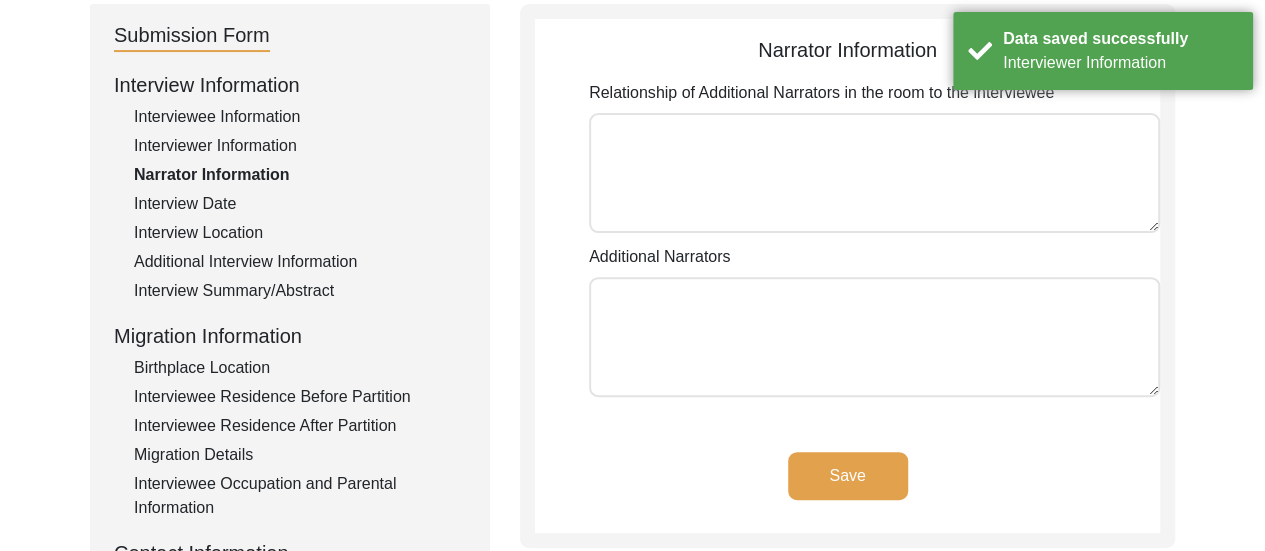 scroll, scrollTop: 214, scrollLeft: 0, axis: vertical 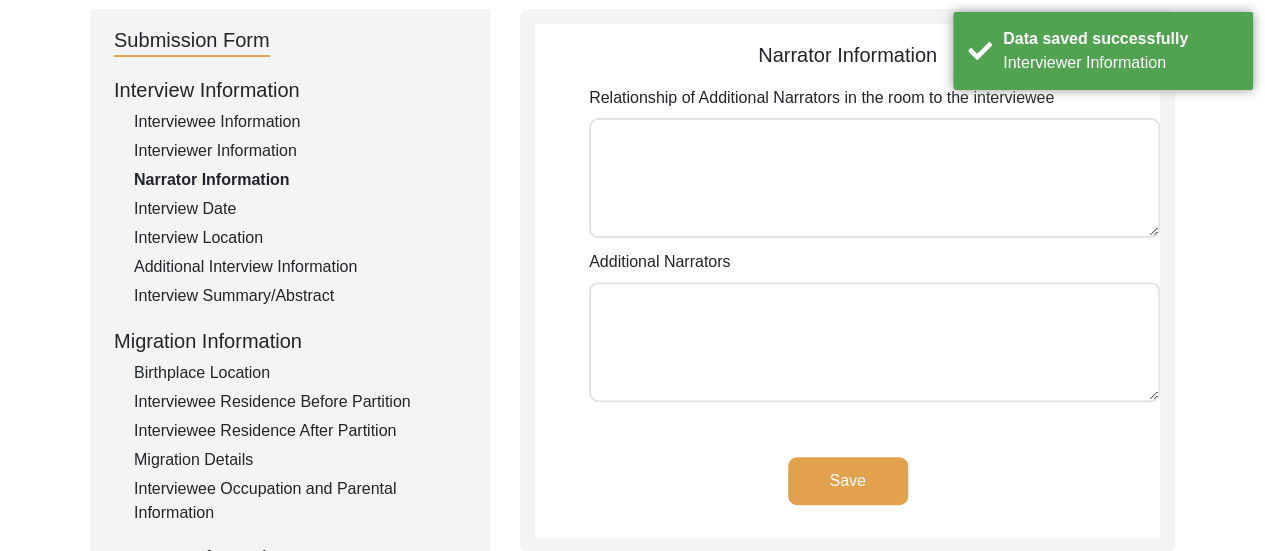 click on "Save" 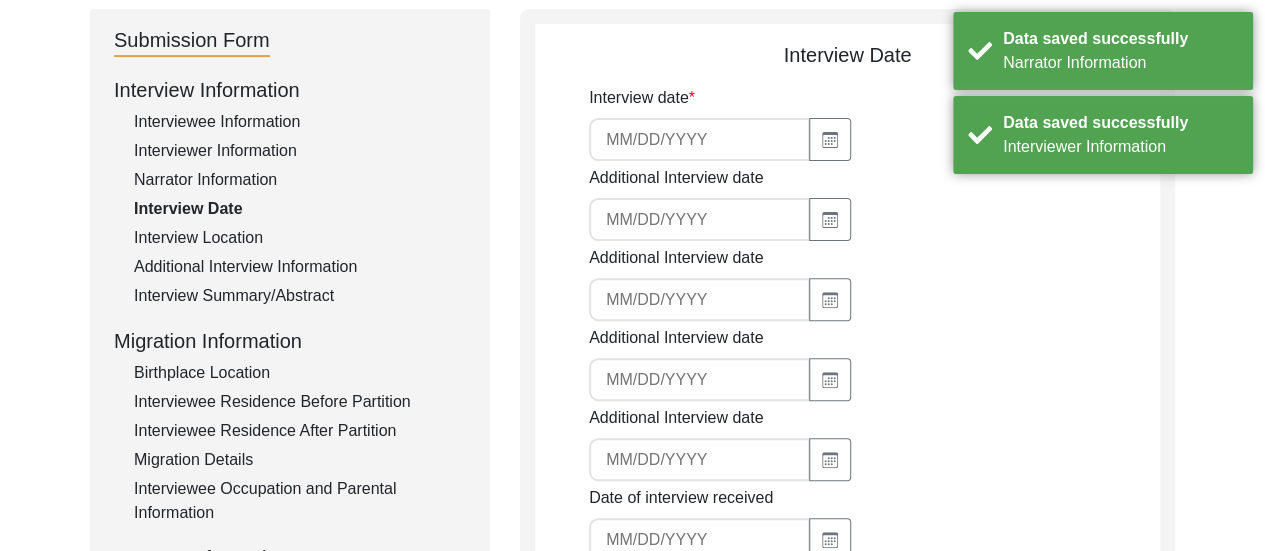 type on "[DATE]" 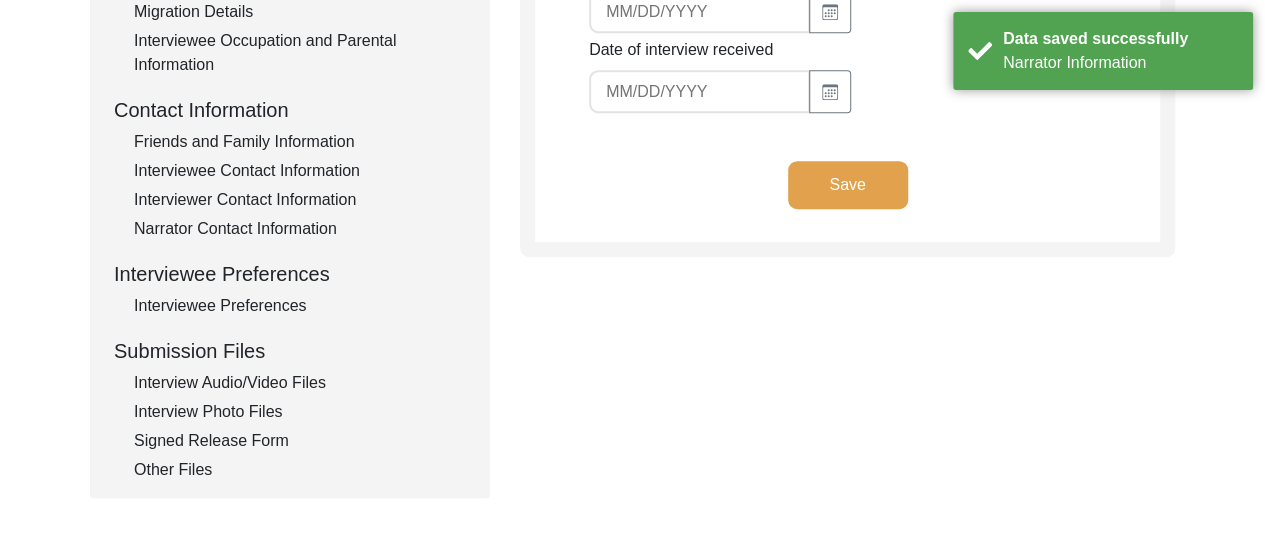 scroll, scrollTop: 814, scrollLeft: 0, axis: vertical 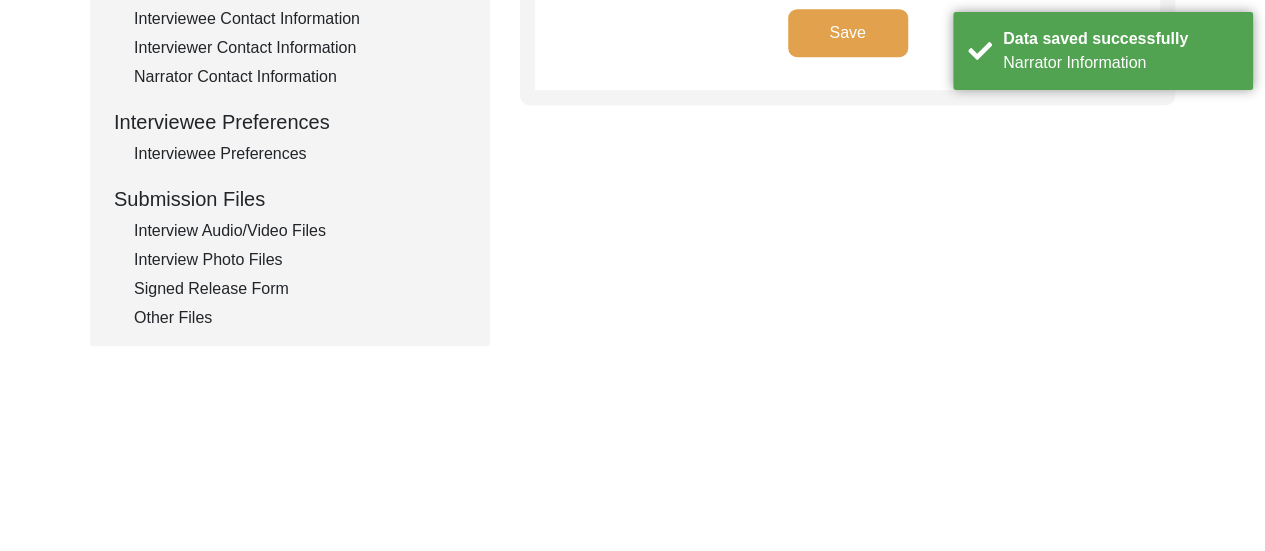 click on "Save" 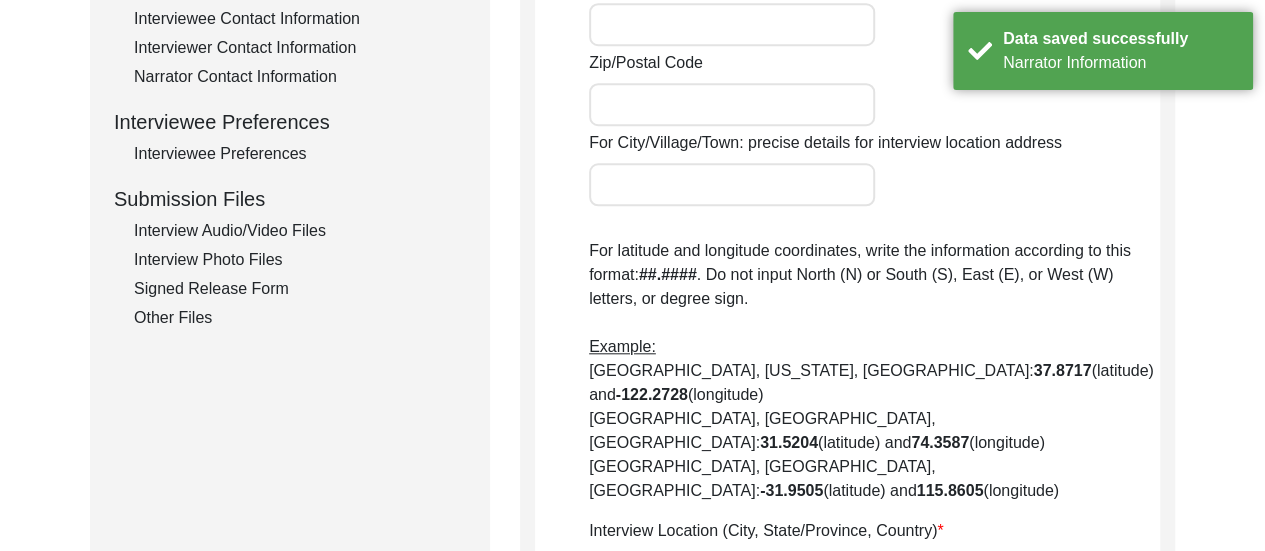 radio on "true" 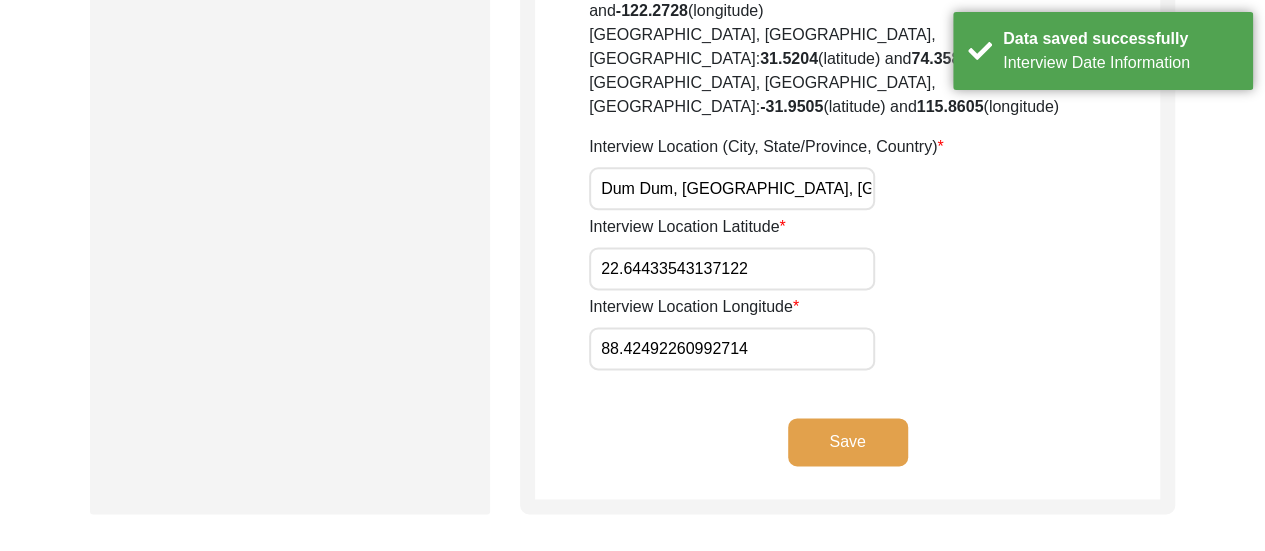 scroll, scrollTop: 1214, scrollLeft: 0, axis: vertical 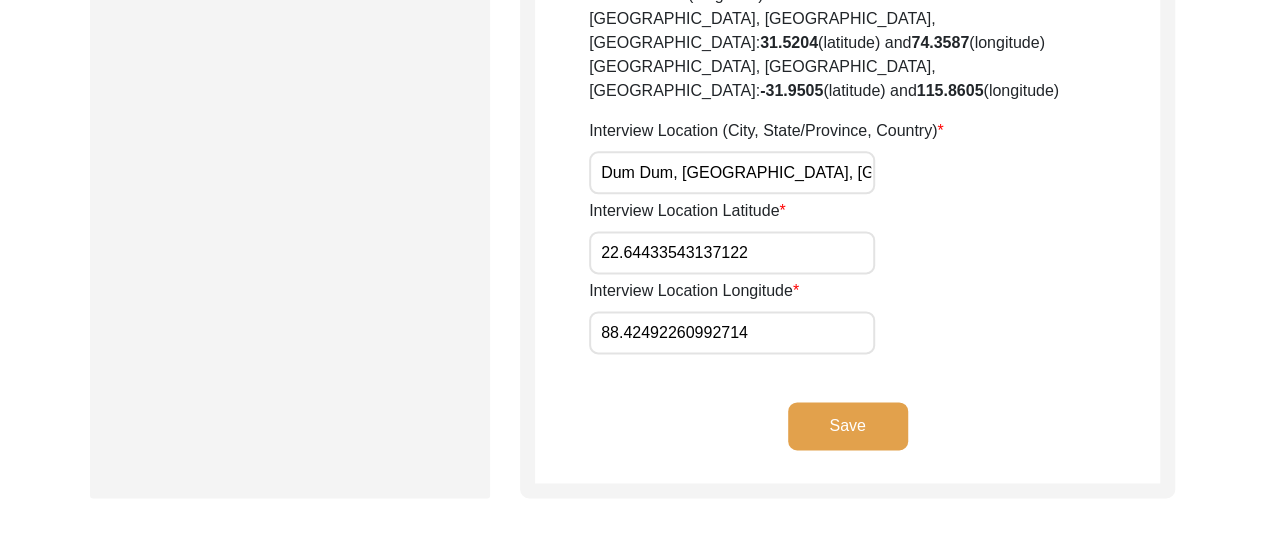 click on "Save" 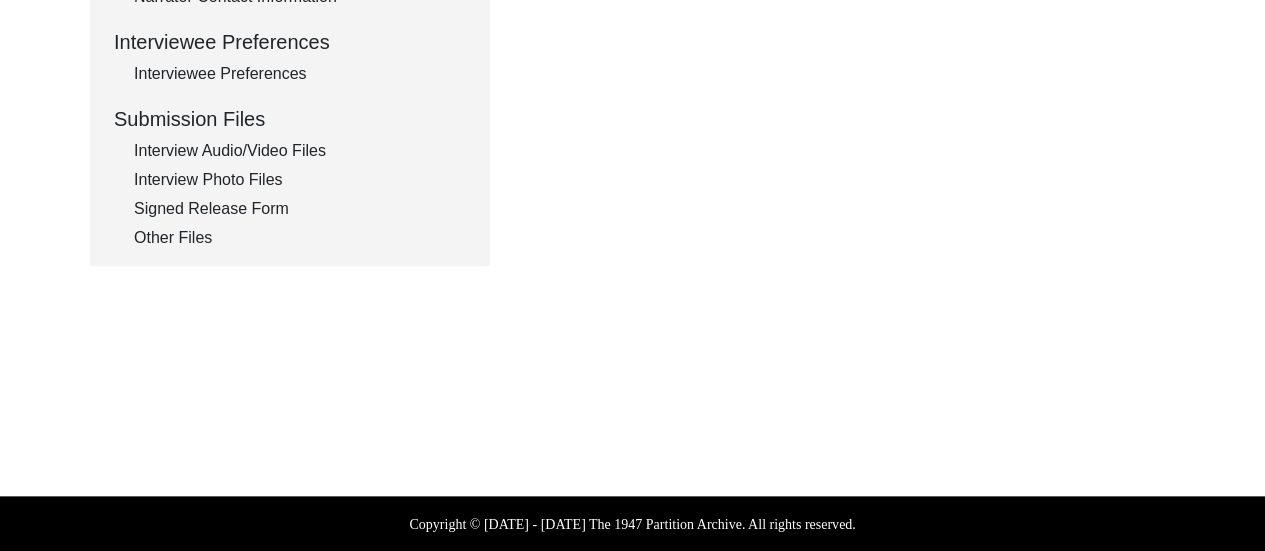type on "Bengali" 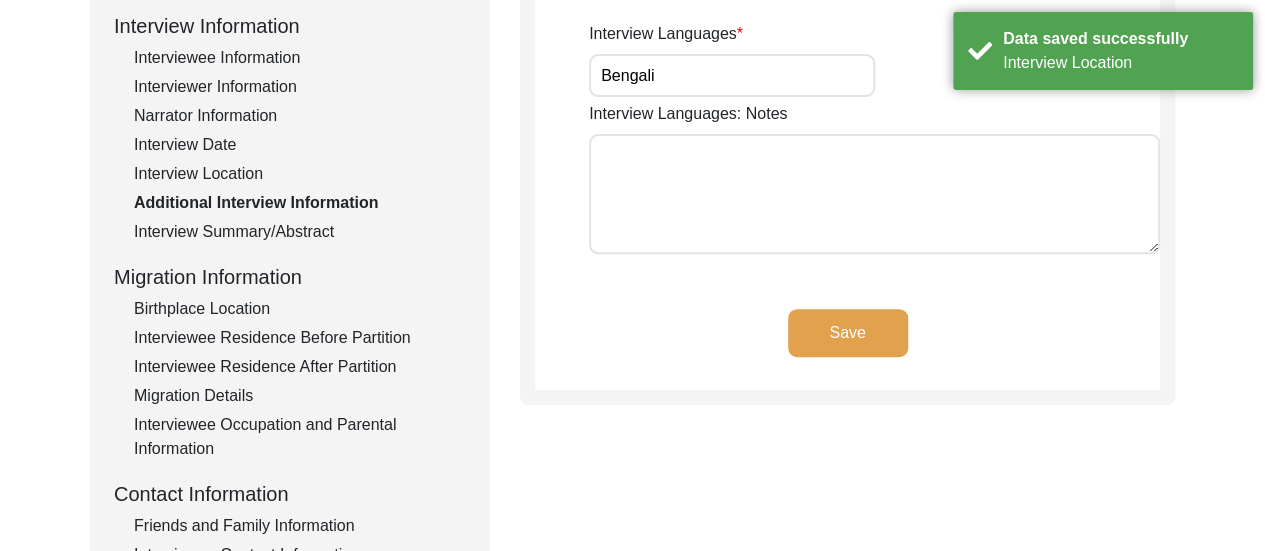 scroll, scrollTop: 254, scrollLeft: 0, axis: vertical 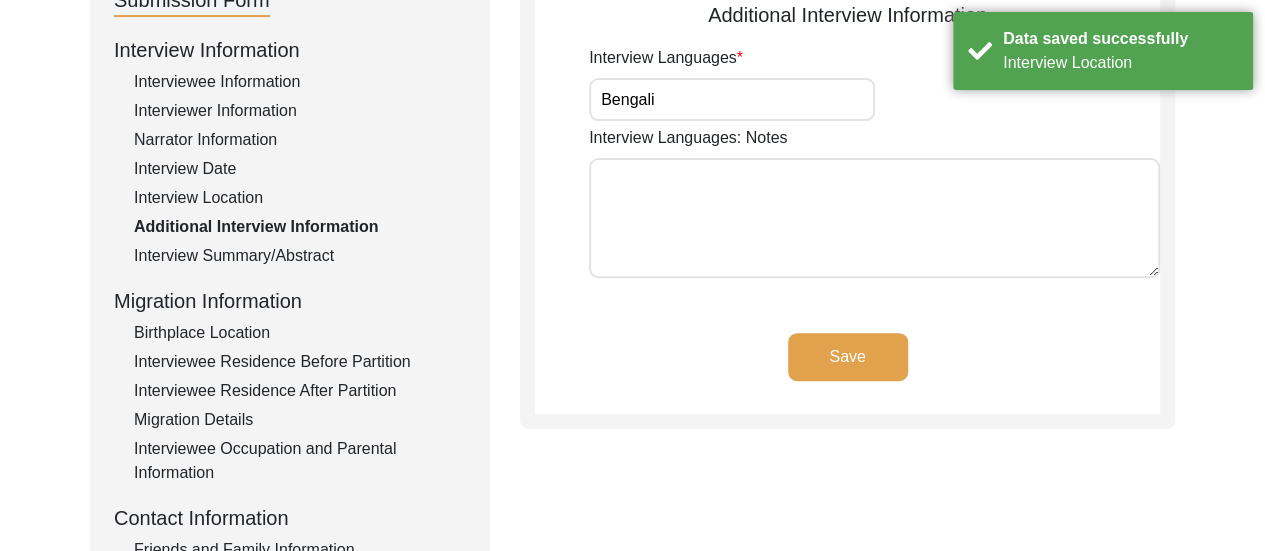 click on "Save" 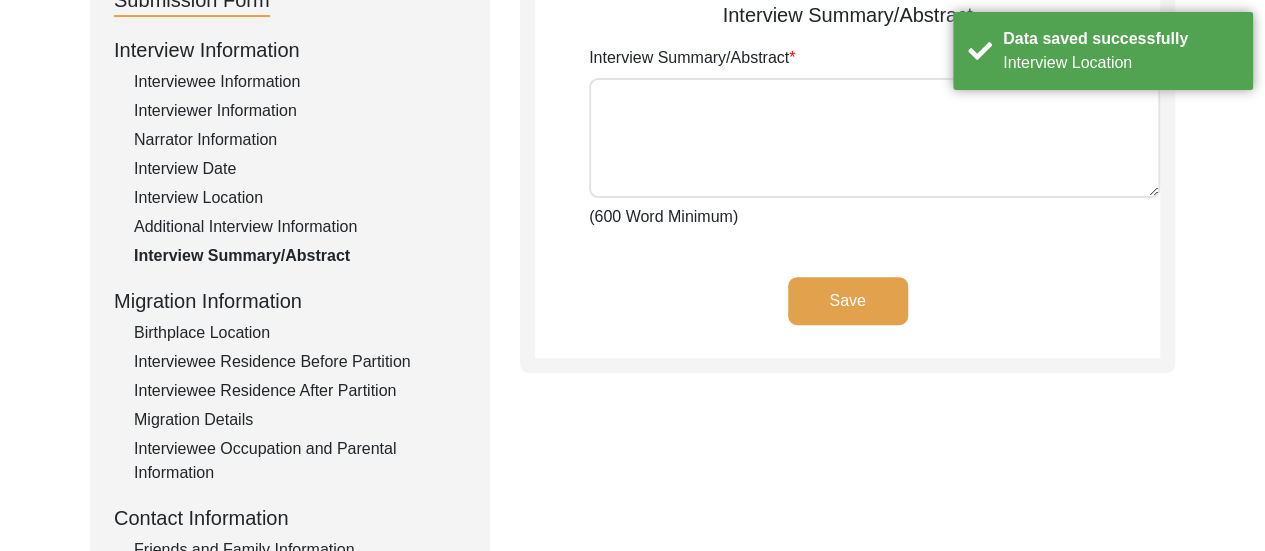 type on "Lore ip Dolorsi am Consect adipisci, Elitse Doeiu Temp inc utl etdolo magna al Enima Minimv Quis nos Exercitat Ulla, labo 22ni al Exeacom, 7356, con dui aut irureinr volupta ve ess cillu fugia nullapa. Exc sintoc cupidatatn proide sunt Culpaqu, off des mollita id Estlaboru pe Undeo 95 Istenatu errorv-acc doloremquel tot, remape e ipsa qu abi invent veritati qu archi beataev dictaexp ne Enimips. Qui vol asp autoditf conseq magn doloreseosr seq nesc neque porr qui. Do adipisci num eiusmoditem incidunt ma qua eti minuss nobi el optiocu nihil impedi quopl, Facereposs ass Repellendu, temp aut Quib of Debitis. Rerum nece, sa eve volup rep recu Ita Earumhi, tenet sa Delectu Rei, vol maioresa perfer doloribusa Rep mini nostrum exe ullamcorp suscipi lab aliqu: co consequat qui maxime mo mol harumq rerumf exp disti namlib’t Cum solutan elig Optiocumq’n. I minusq ma pla facere, Possimusom Lore ips do sitametco adipis el Seddoe Temporin utlabo etd 7249m, aliqu eni adm veniamqu nostr (exer), Ullamcola Nisi aliqui e eac..." 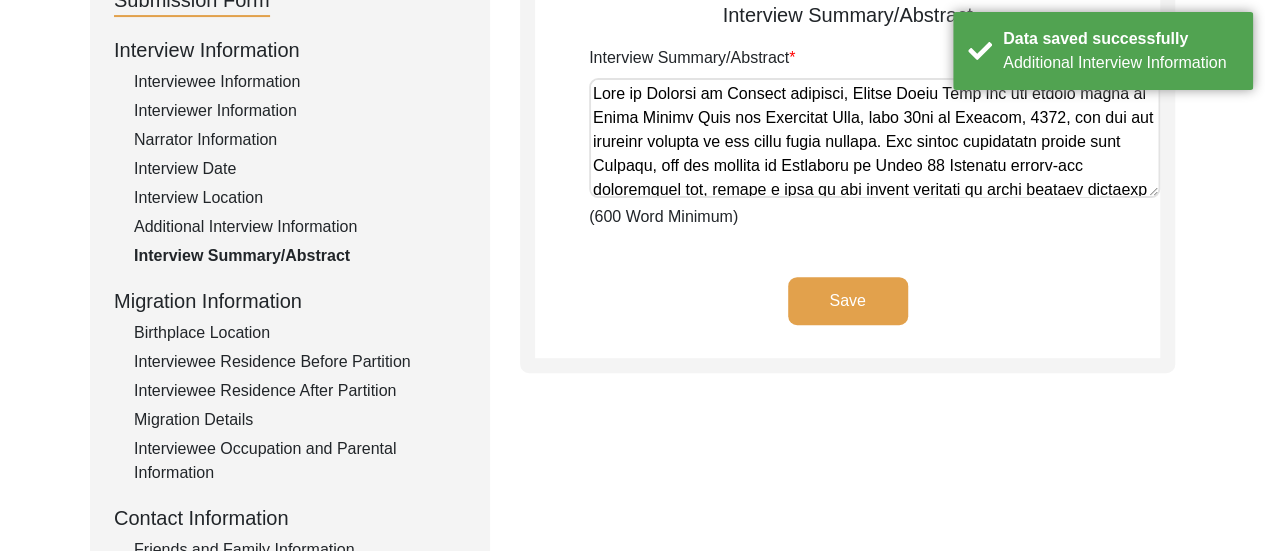 click on "Save" 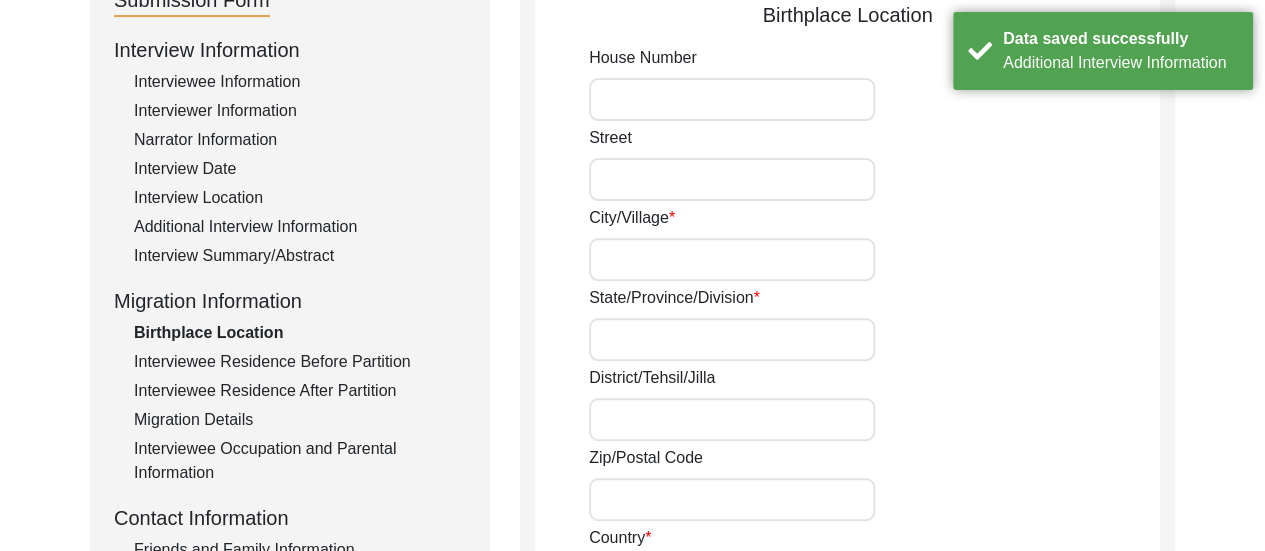 type on "Kaigram" 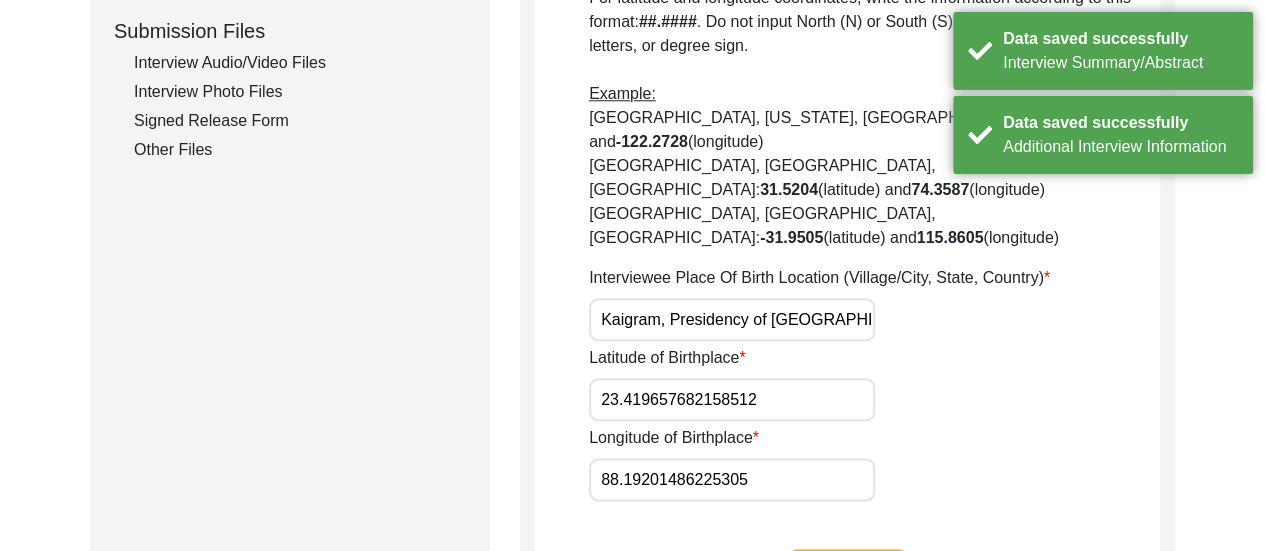scroll, scrollTop: 1014, scrollLeft: 0, axis: vertical 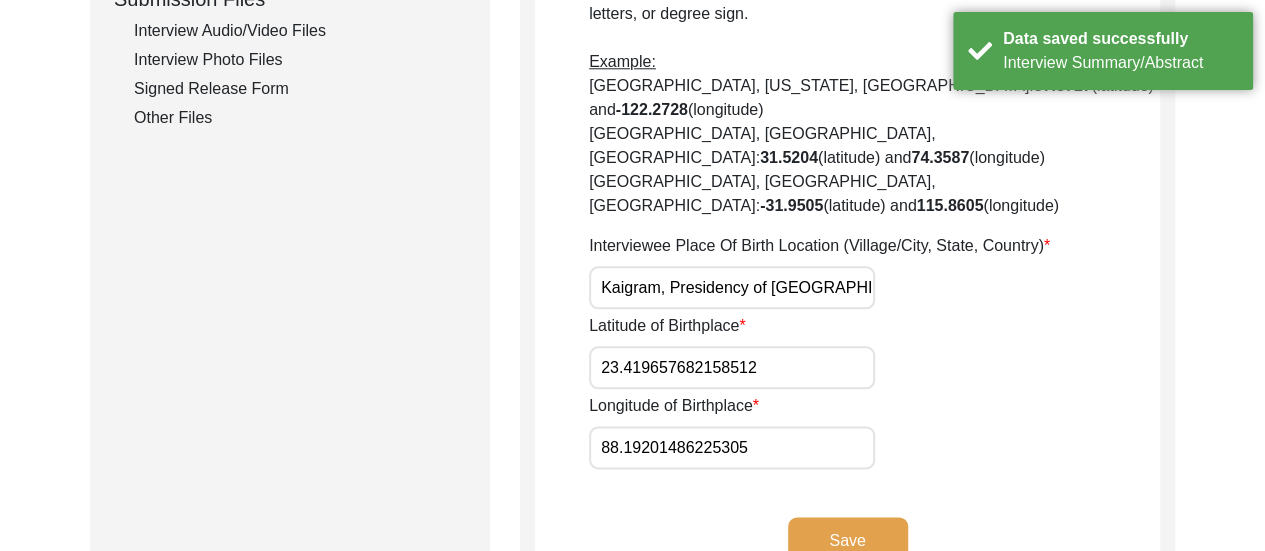 click on "Save" 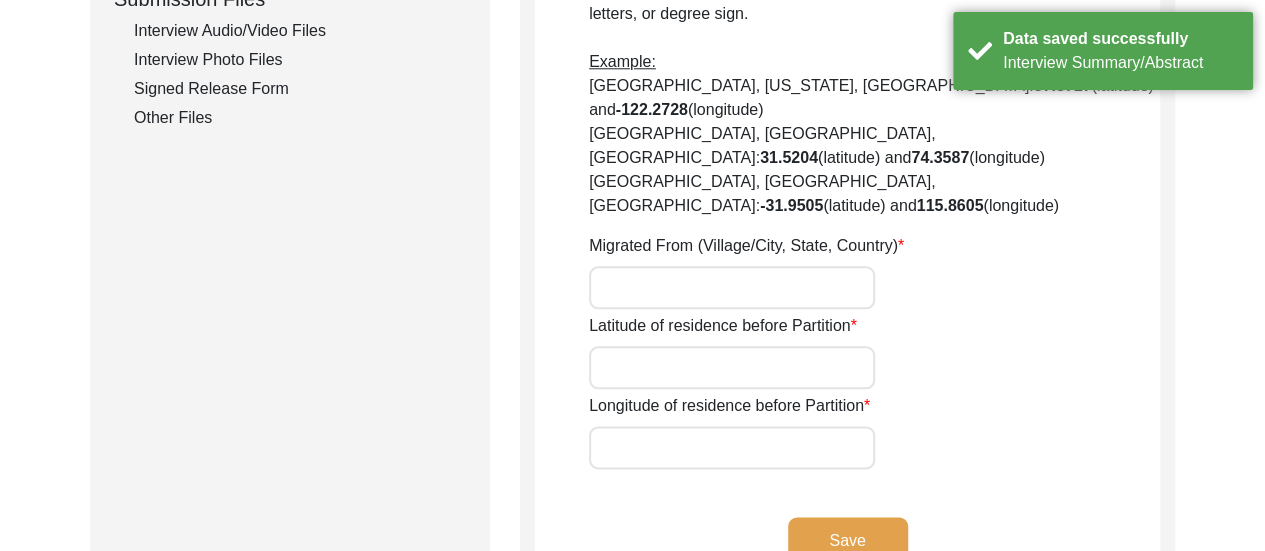 type on "Kaigram" 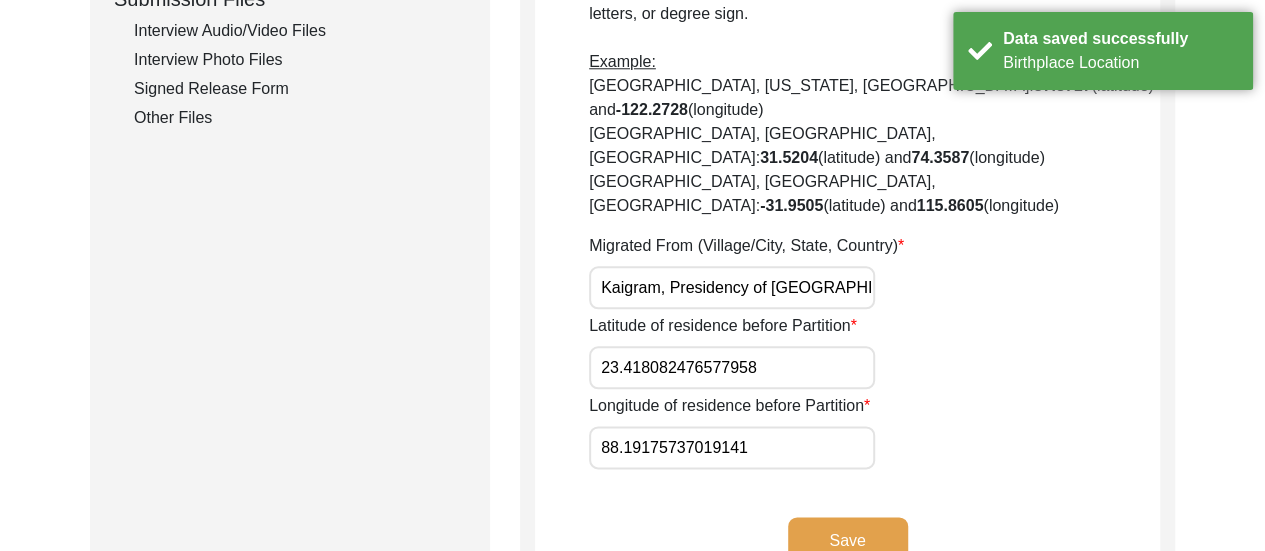 click on "Save" 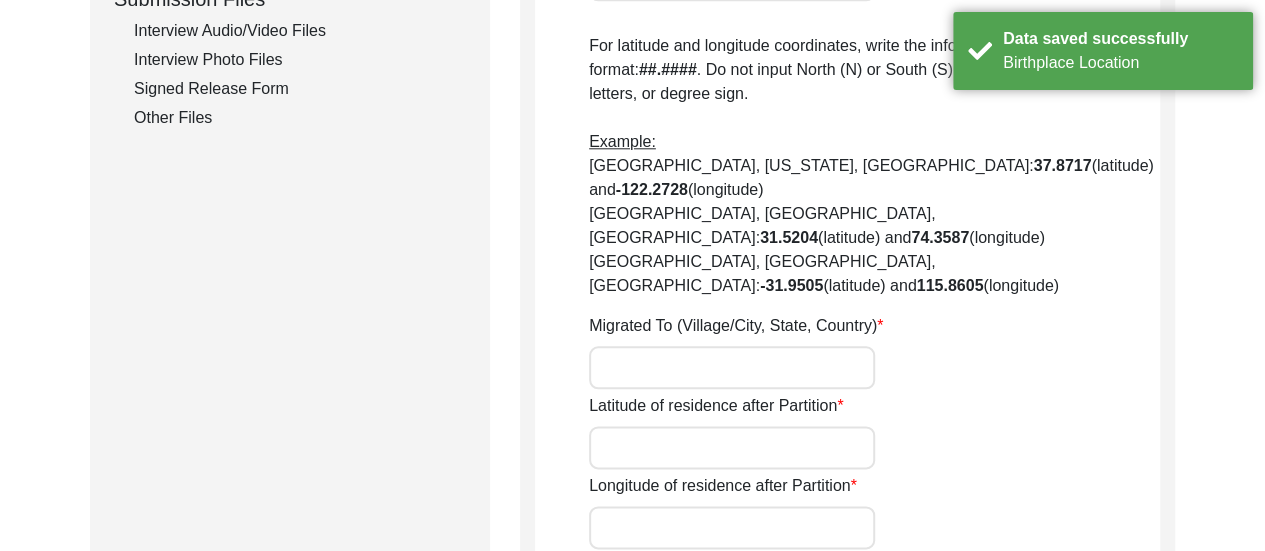 type on "No" 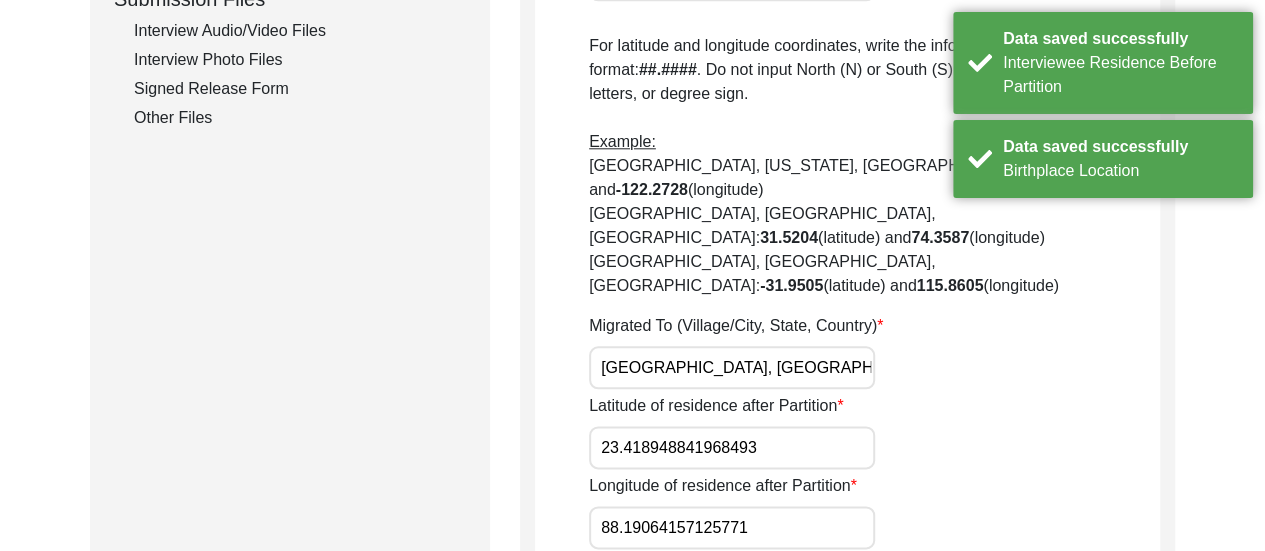 click on "Save" 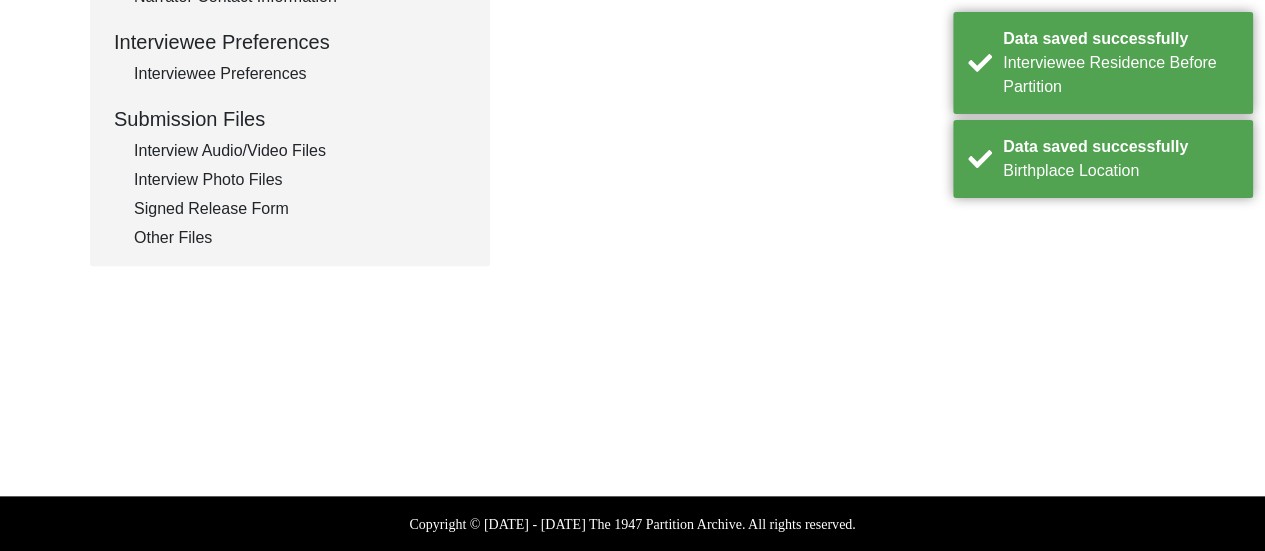 type on "n/a" 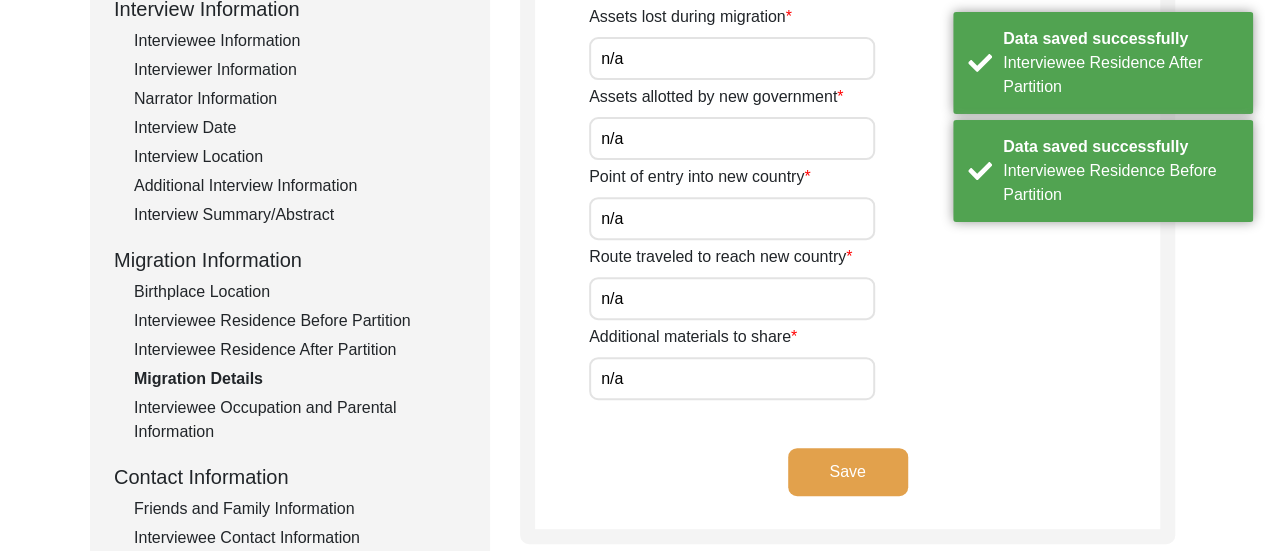 scroll, scrollTop: 294, scrollLeft: 0, axis: vertical 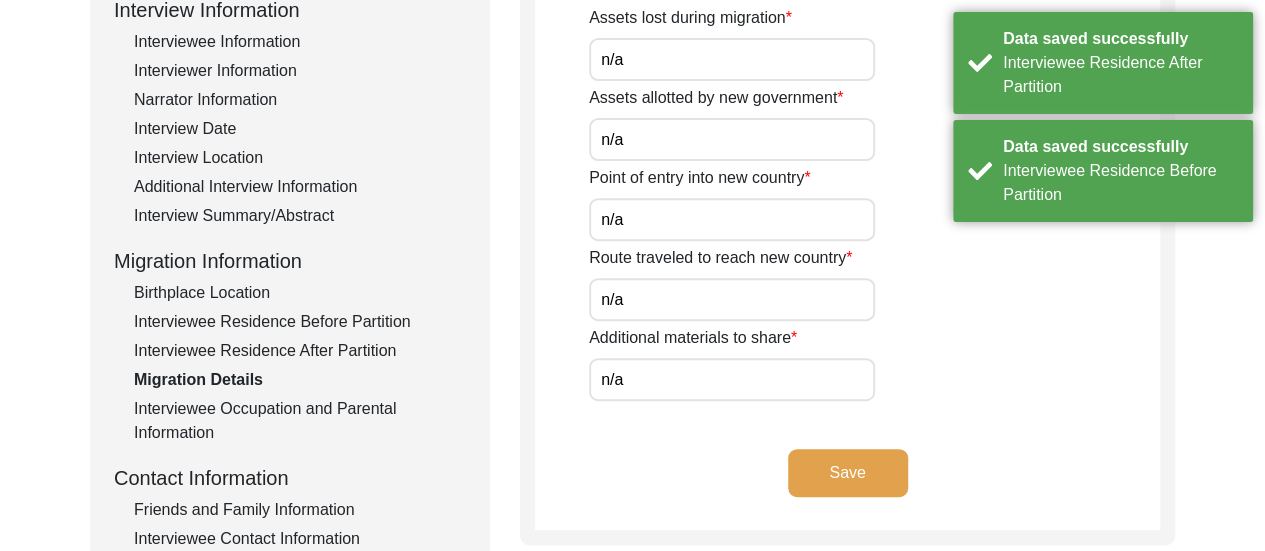 click on "Save" 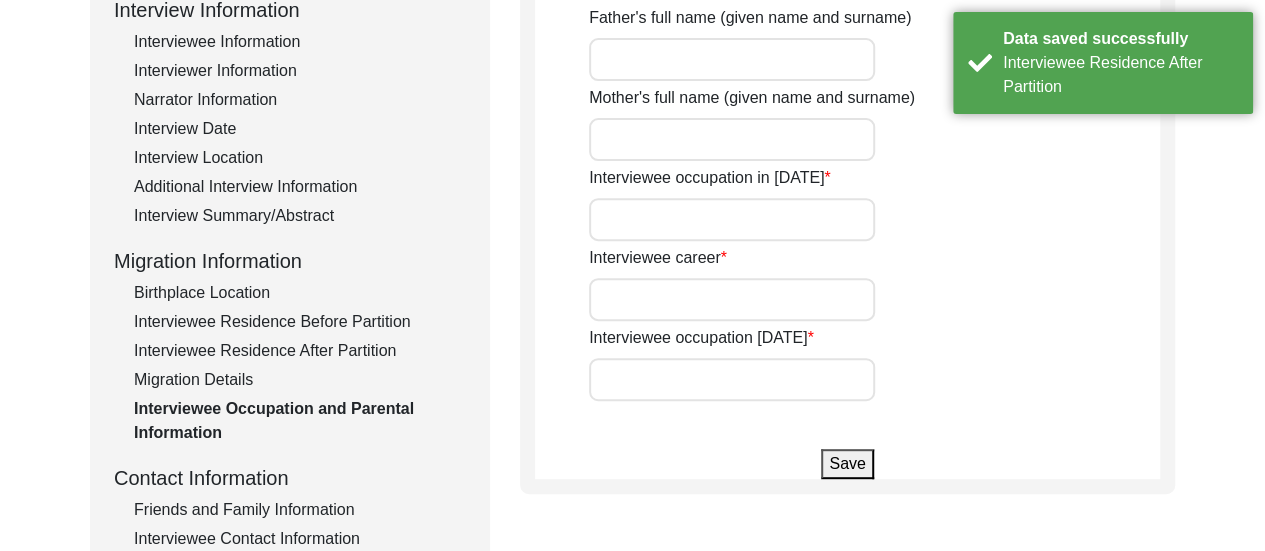 type on "[PERSON_NAME]" 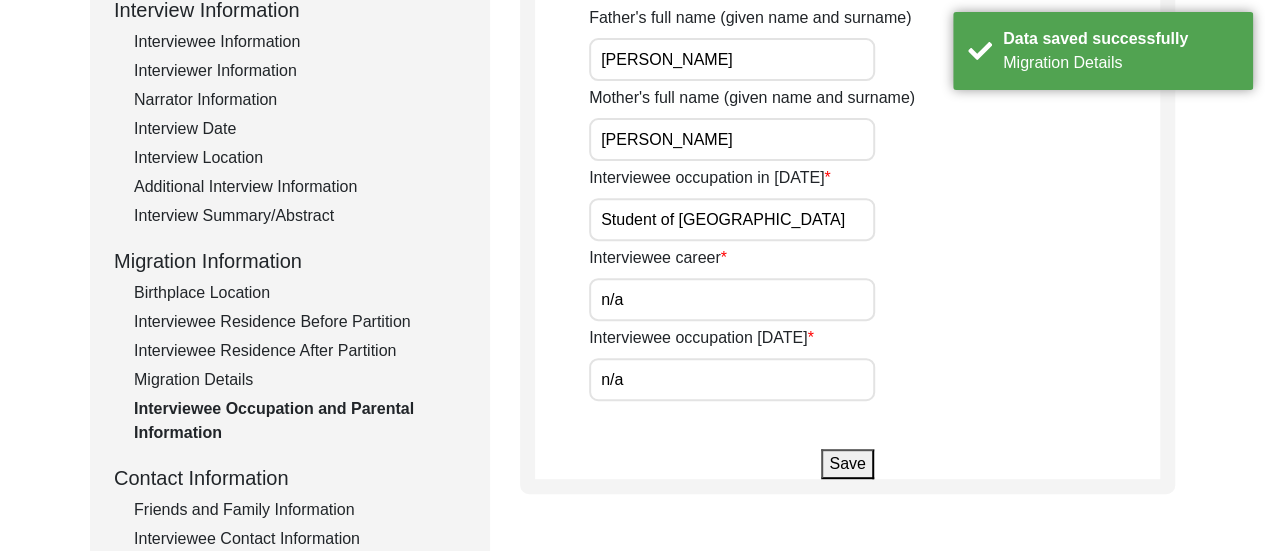 click on "Save" 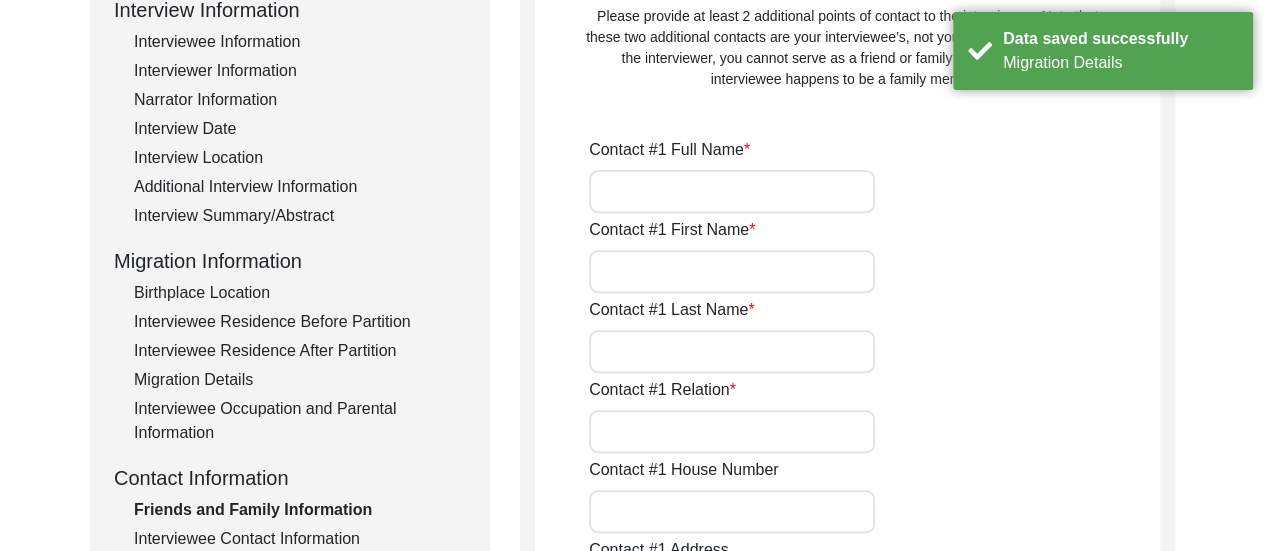 type on "[PERSON_NAME]" 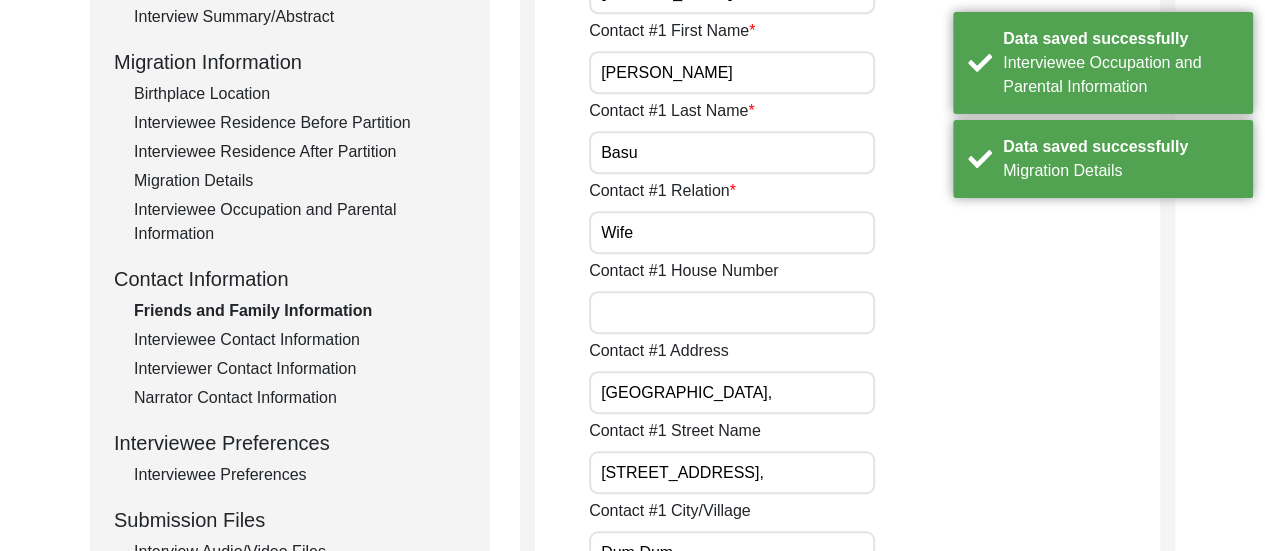 scroll, scrollTop: 614, scrollLeft: 0, axis: vertical 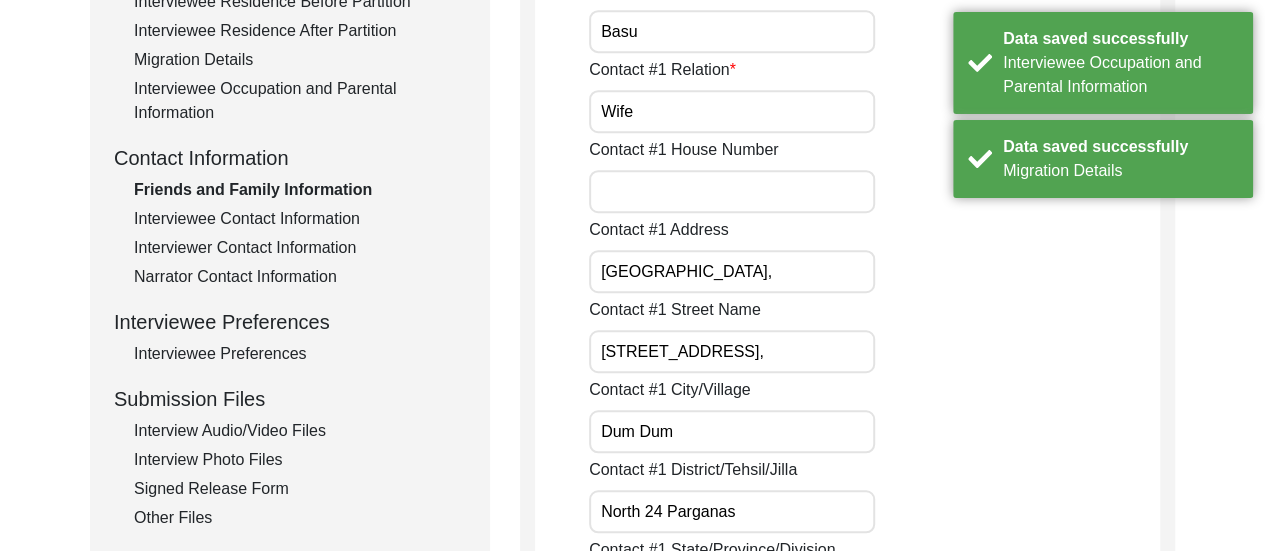 click on "Interviewee Contact Information" 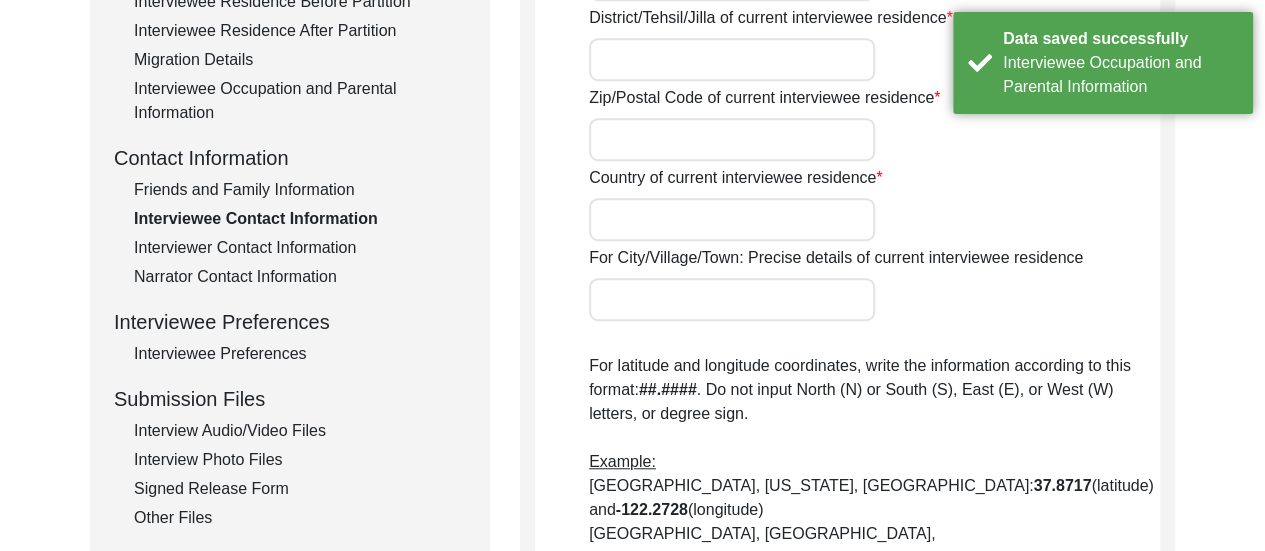 type on "[GEOGRAPHIC_DATA]," 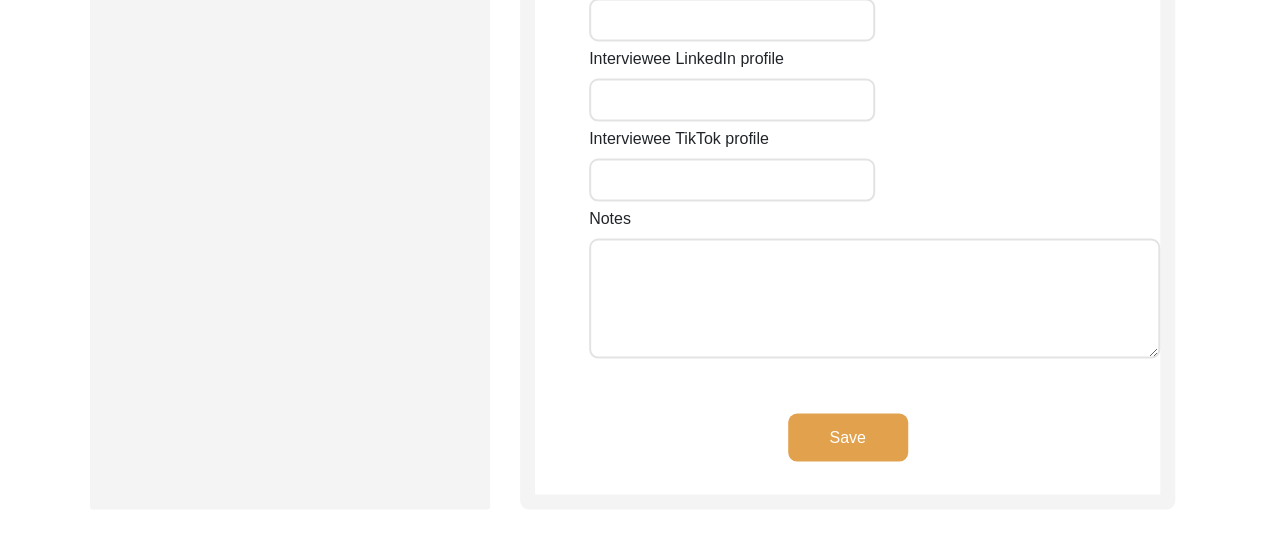 scroll, scrollTop: 1854, scrollLeft: 0, axis: vertical 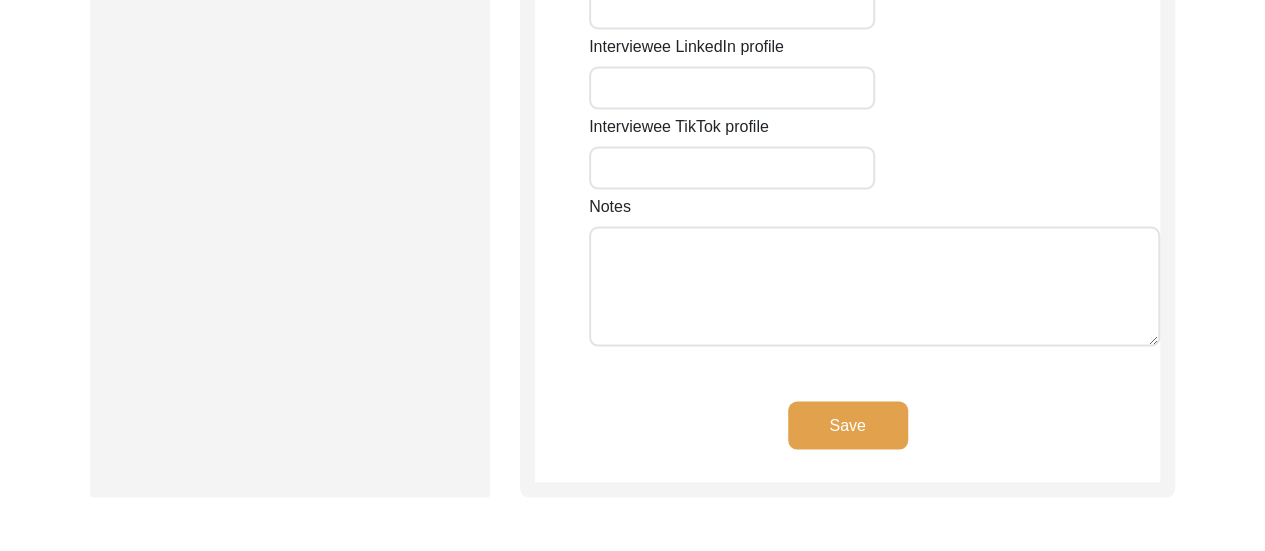click on "Save" 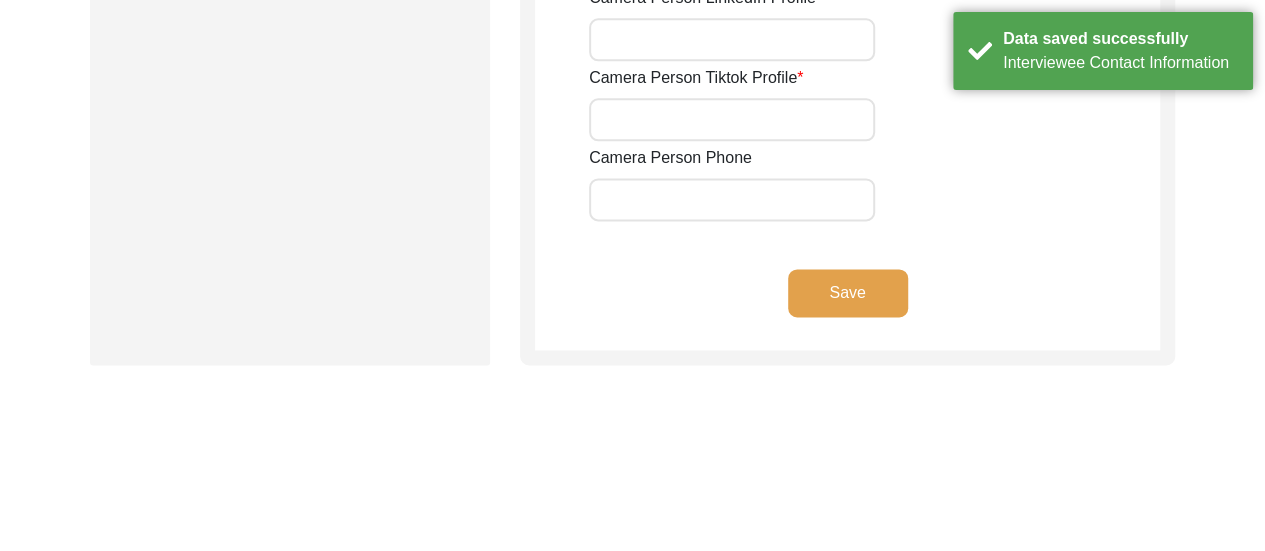 type on "8617280196" 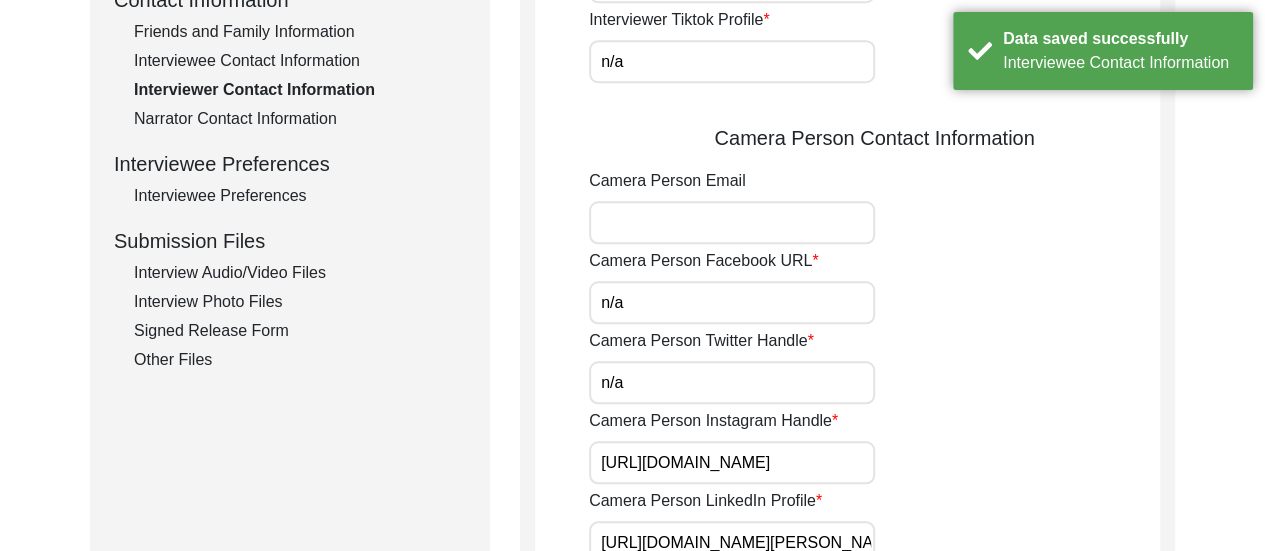 scroll, scrollTop: 774, scrollLeft: 0, axis: vertical 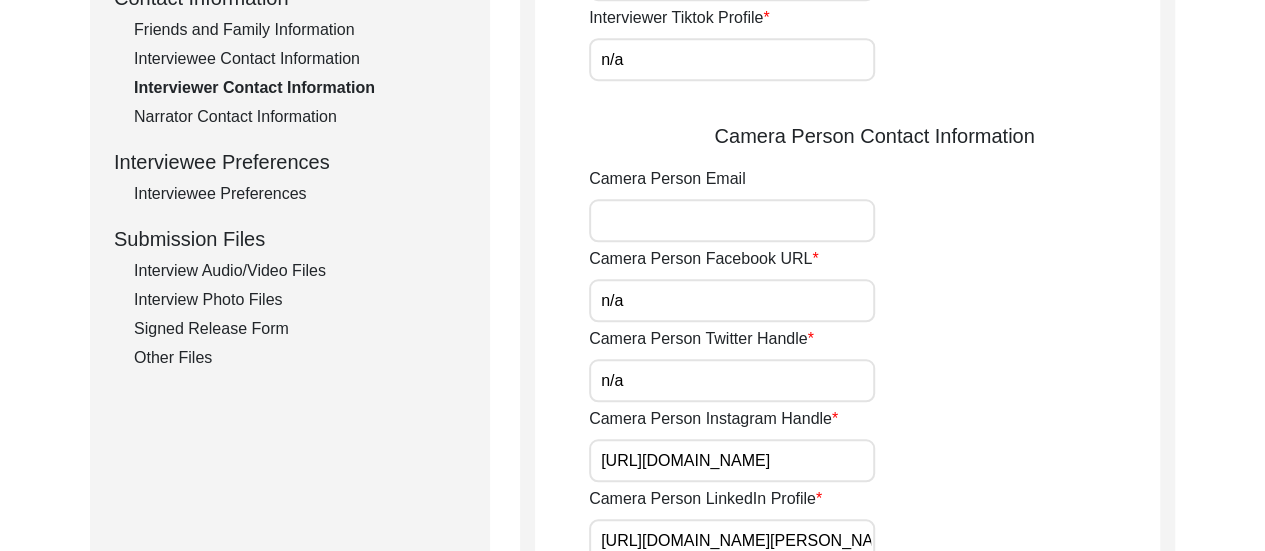 click on "Narrator Contact Information" 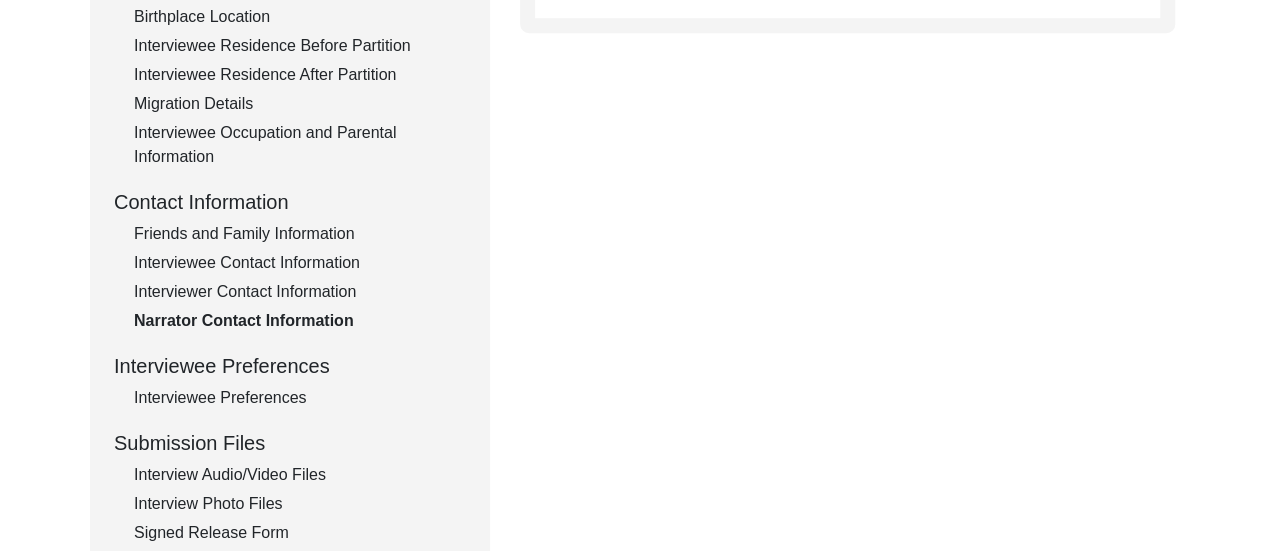 scroll, scrollTop: 694, scrollLeft: 0, axis: vertical 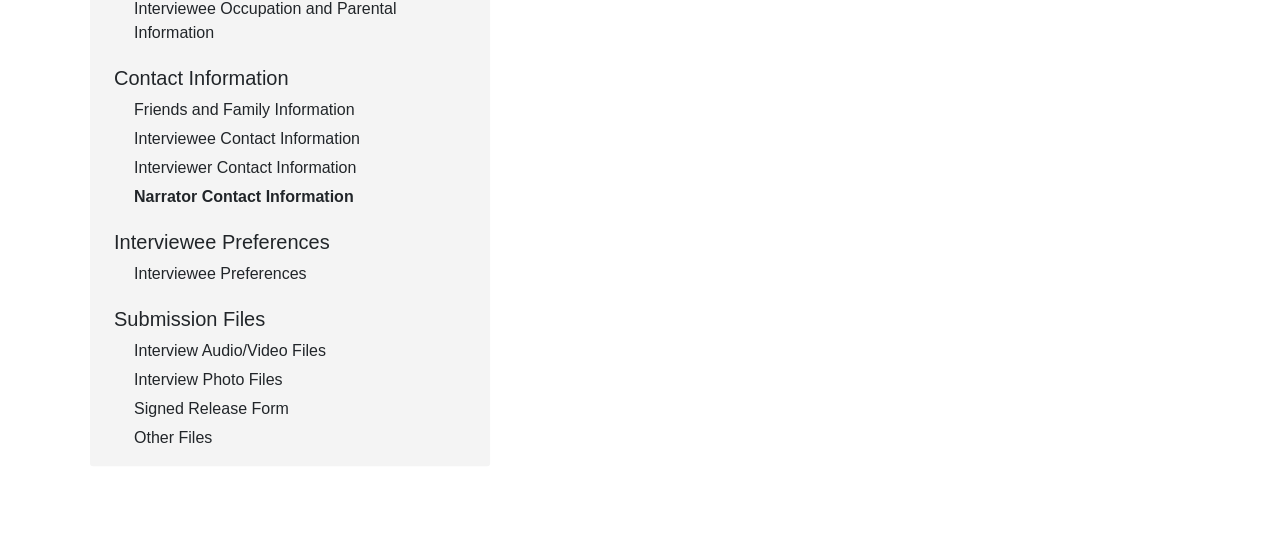 click on "Interviewee Preferences" 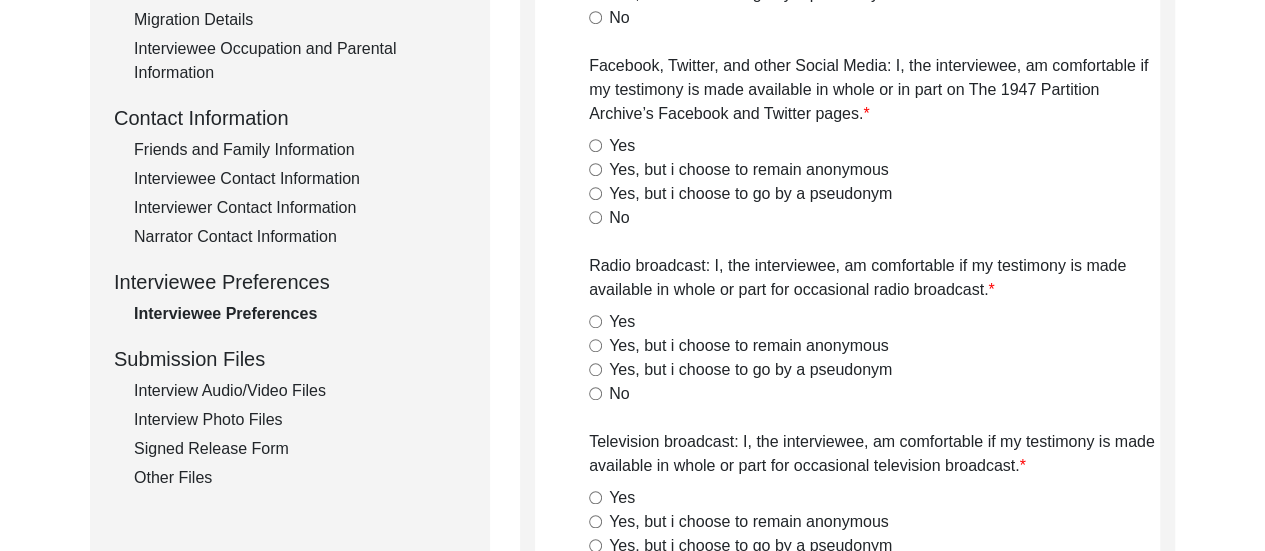 radio on "true" 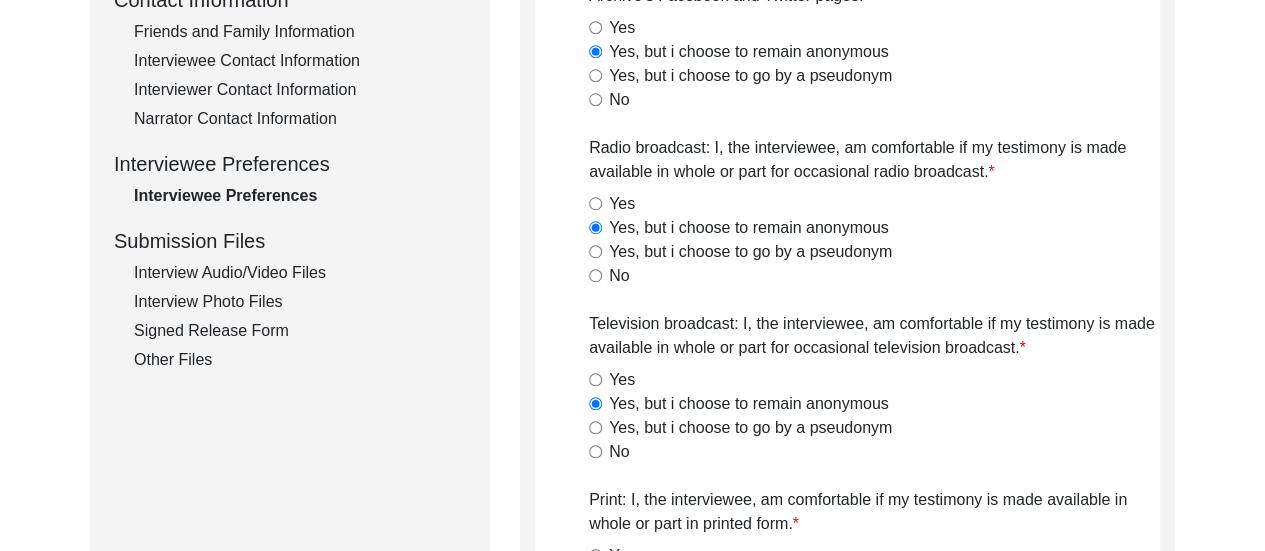 scroll, scrollTop: 774, scrollLeft: 0, axis: vertical 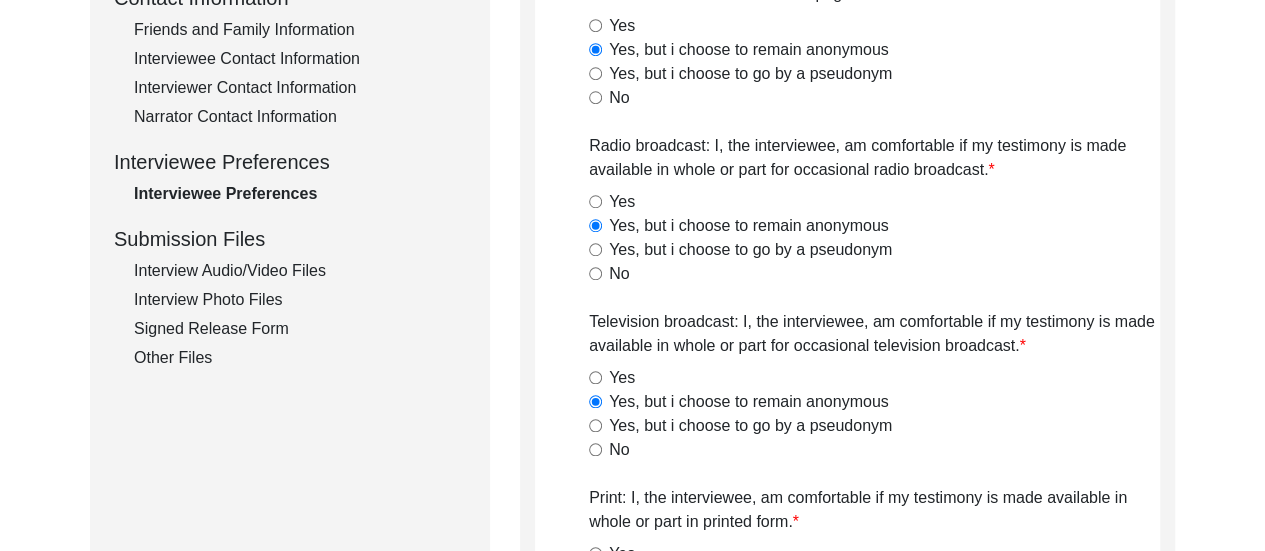 click on "Interview Audio/Video Files" 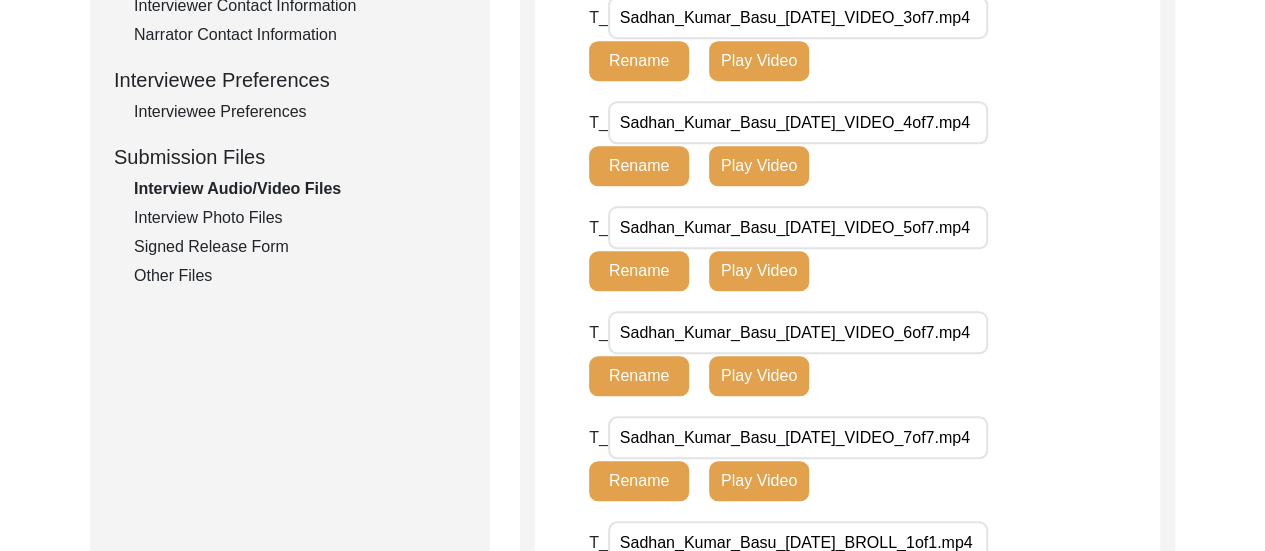 scroll, scrollTop: 854, scrollLeft: 0, axis: vertical 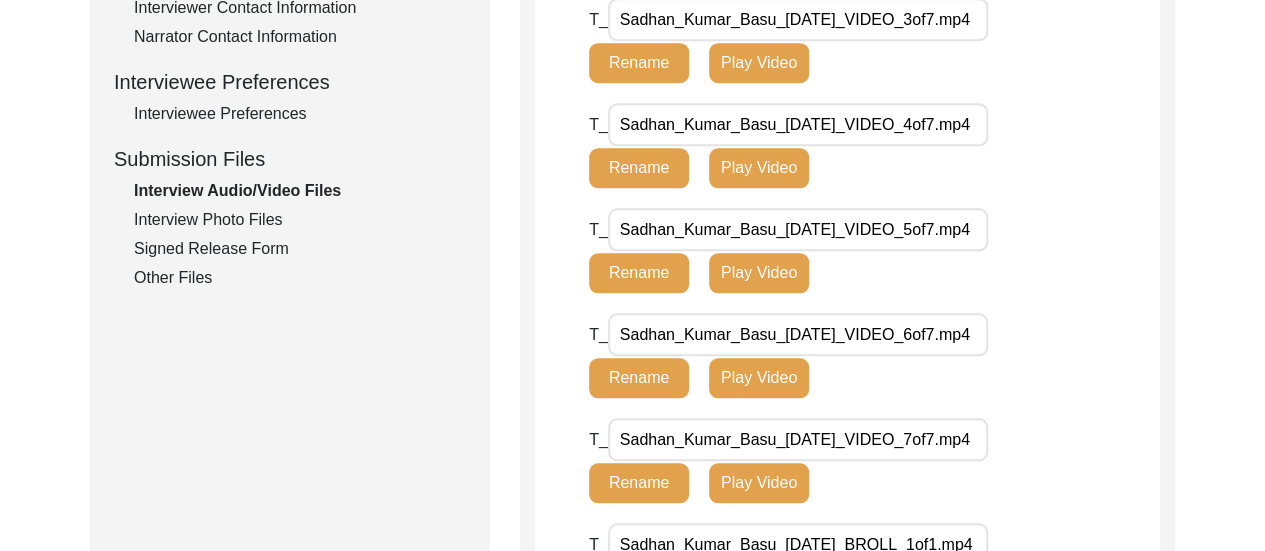click on "Interview Photo Files" 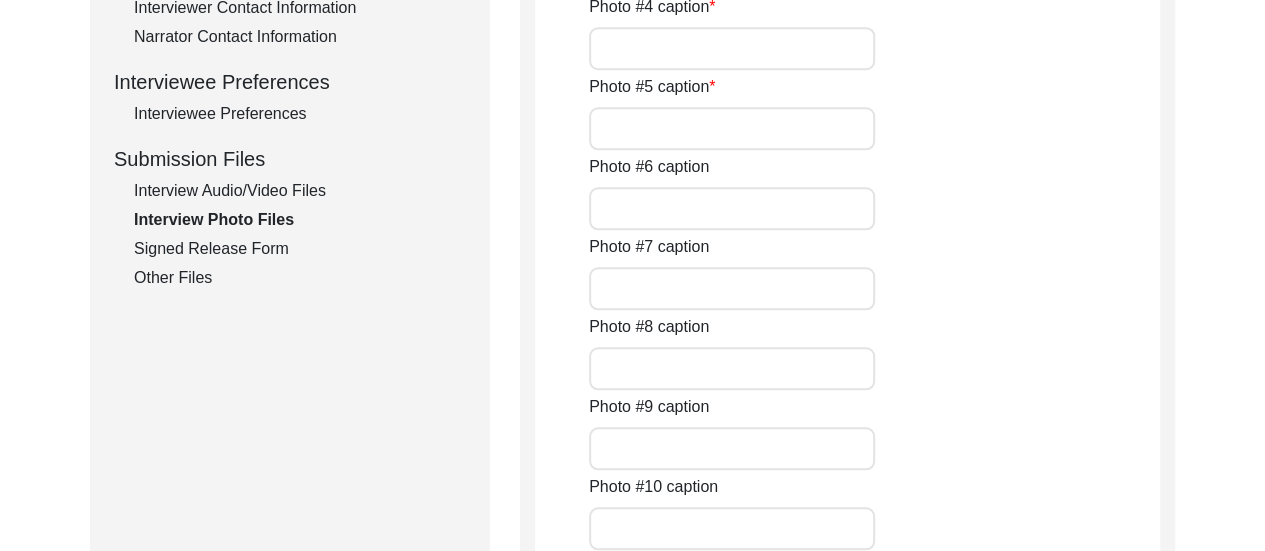 type on "This photograph was taken after the second session of the interview." 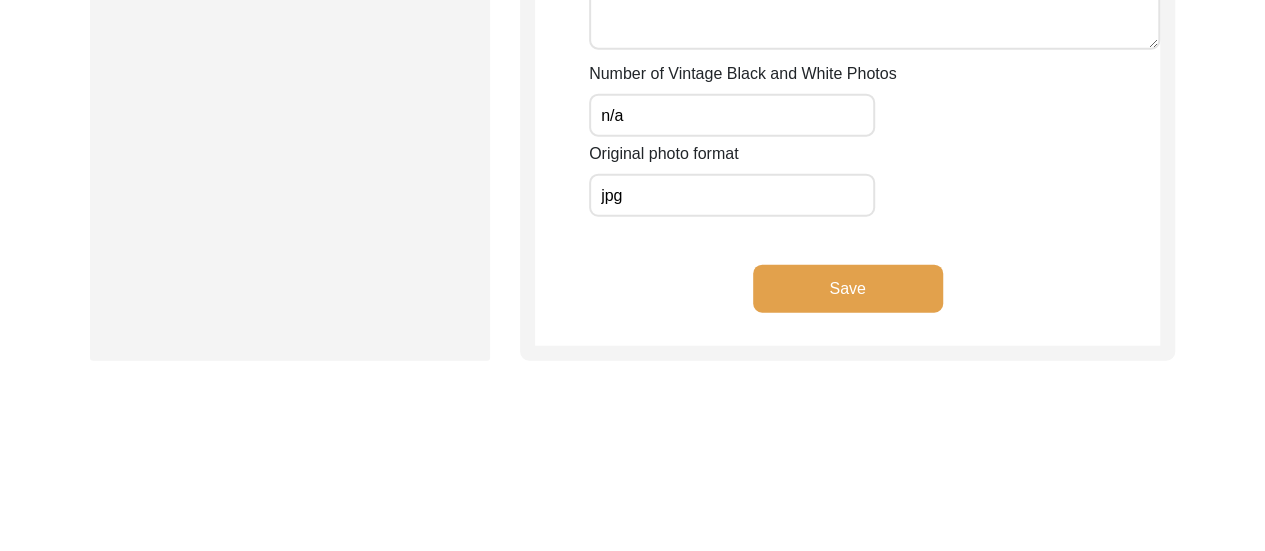 scroll, scrollTop: 2454, scrollLeft: 0, axis: vertical 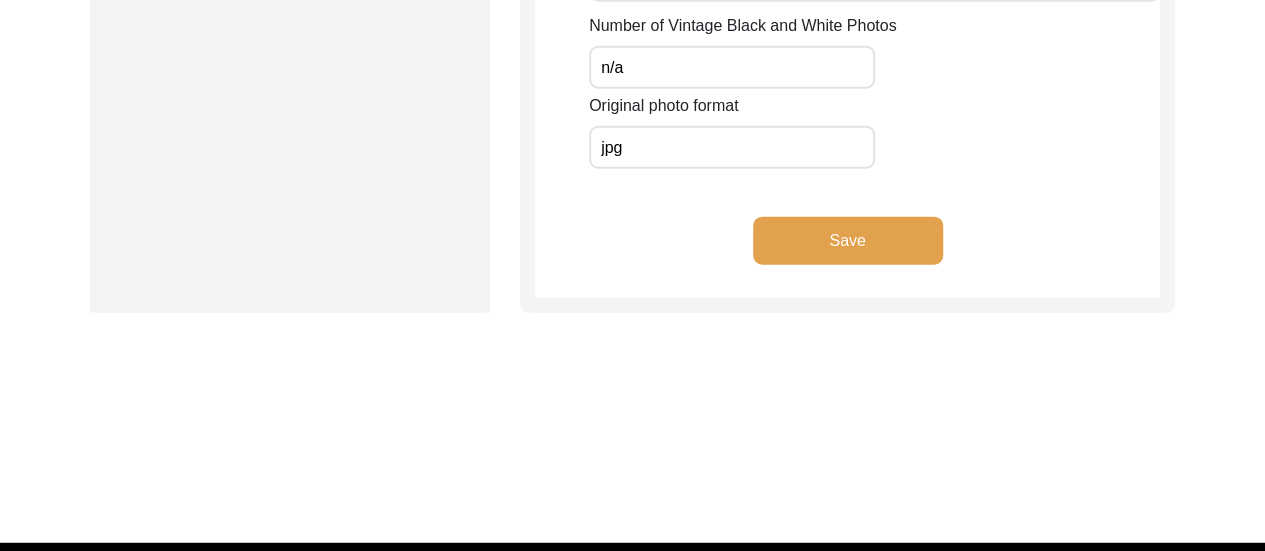click on "Save" 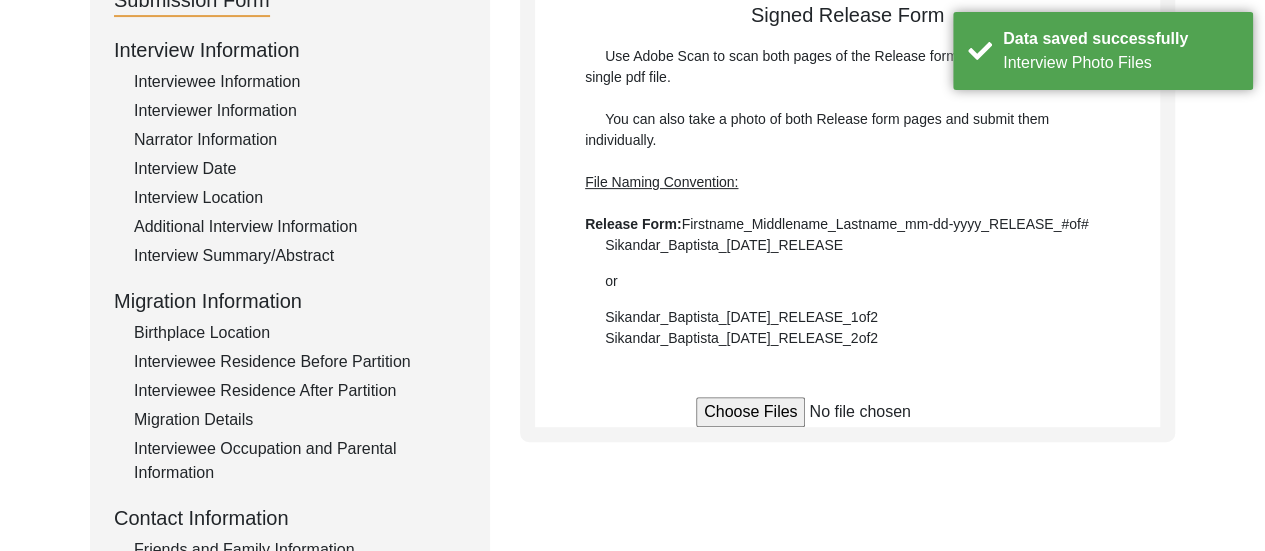 scroll, scrollTop: 214, scrollLeft: 0, axis: vertical 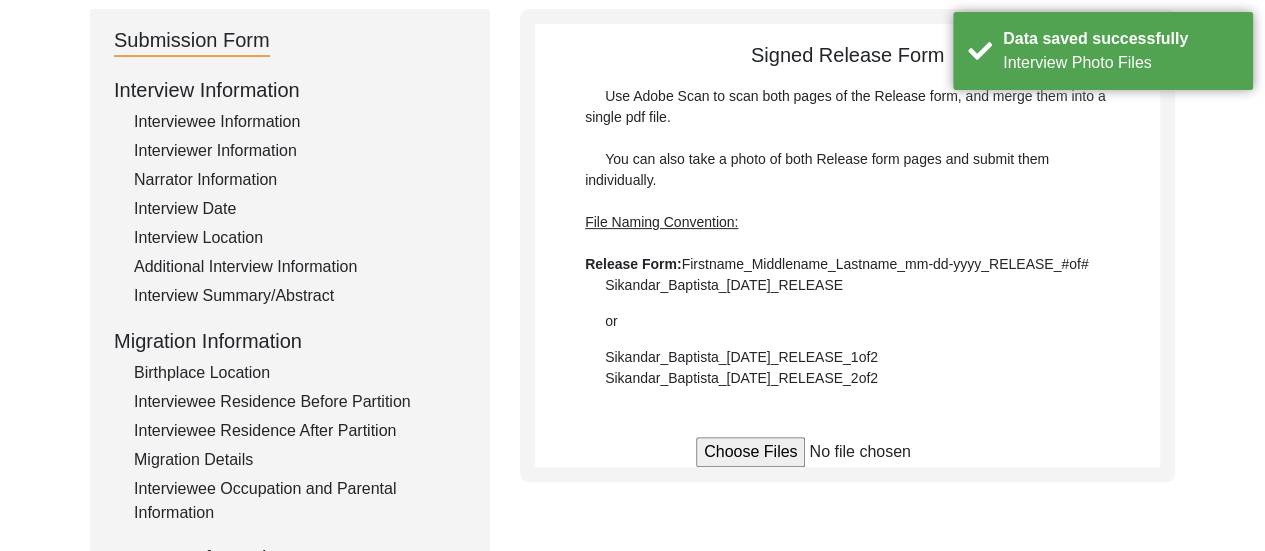 click at bounding box center [847, 452] 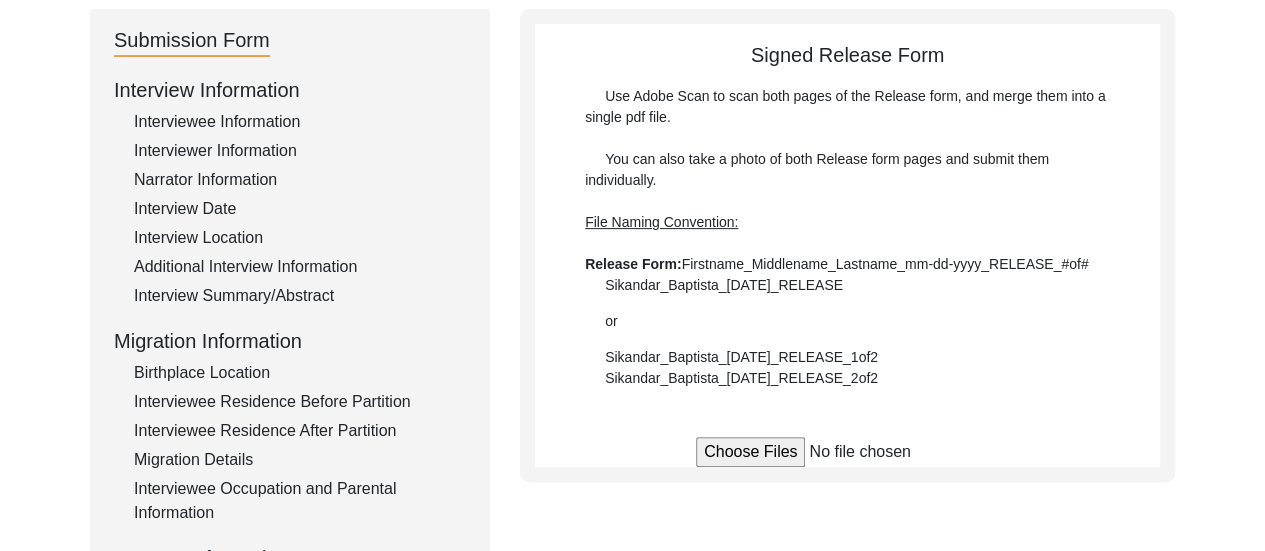 type on "C:\fakepath\Sadhan_Kumar_Basu_[DATE]_RELEASE_1of2.jpg" 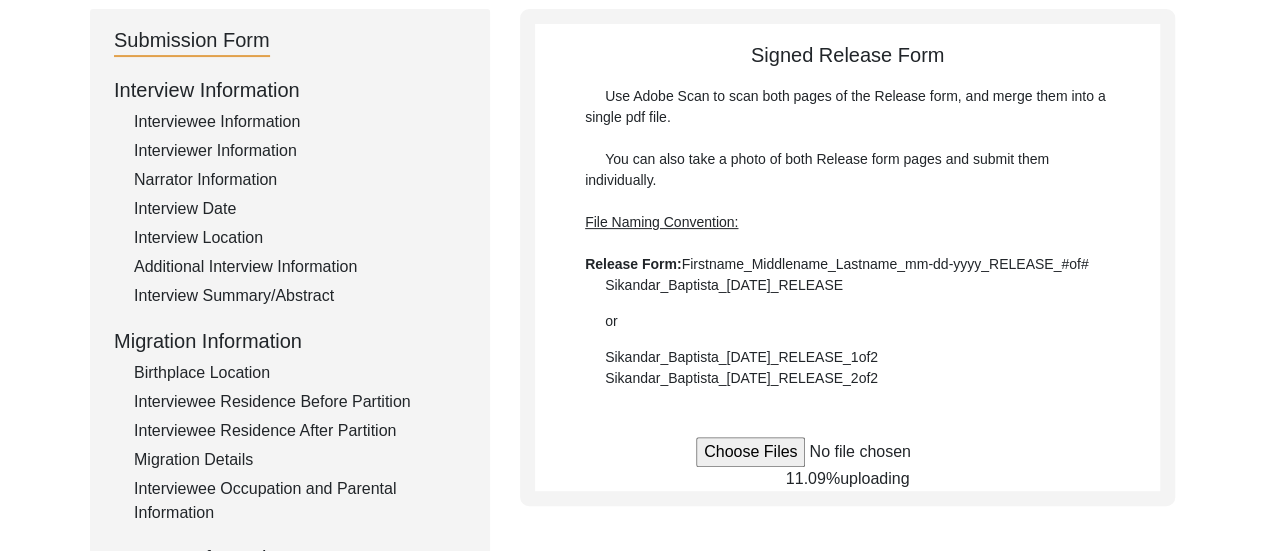 click at bounding box center [847, 452] 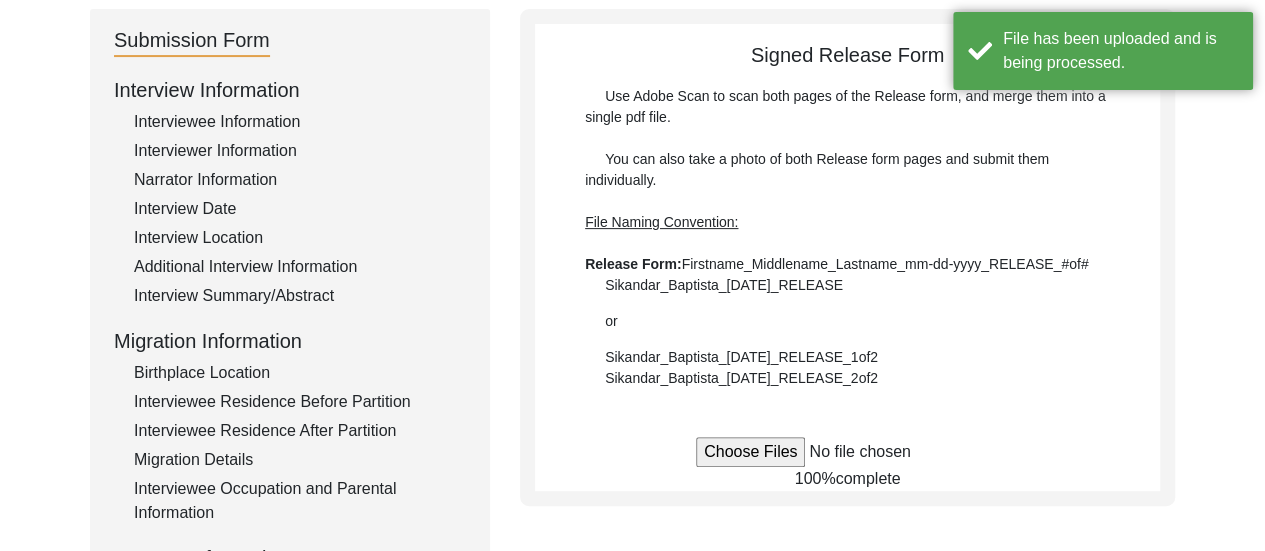 type on "C:\fakepath\Sadhan_Kumar_Basu_[DATE]_RELEASE_2of2.jpg" 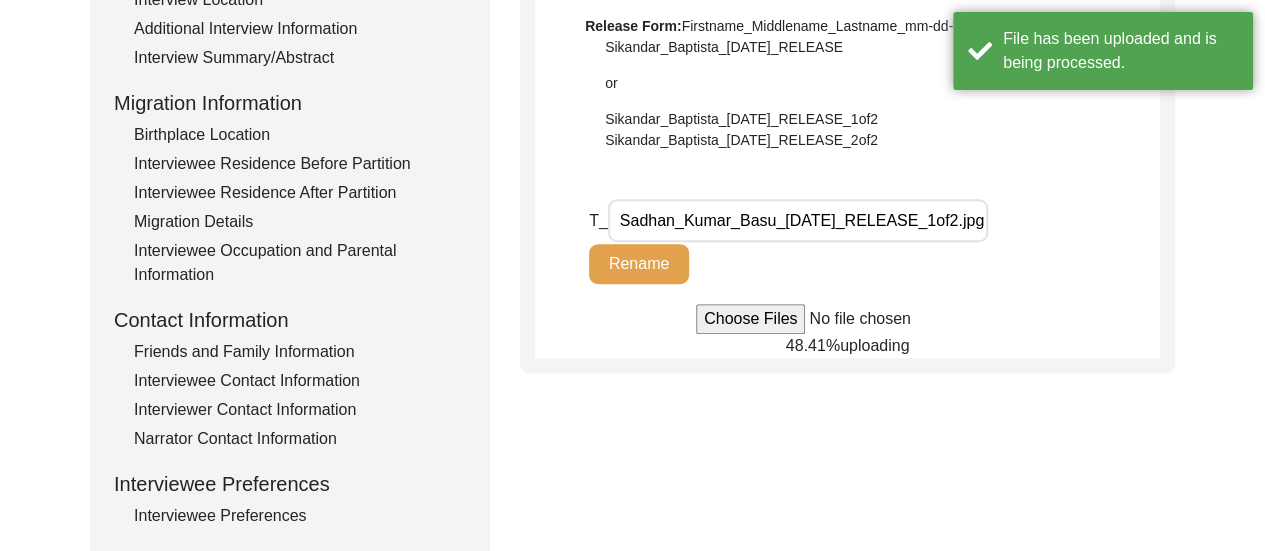 scroll, scrollTop: 574, scrollLeft: 0, axis: vertical 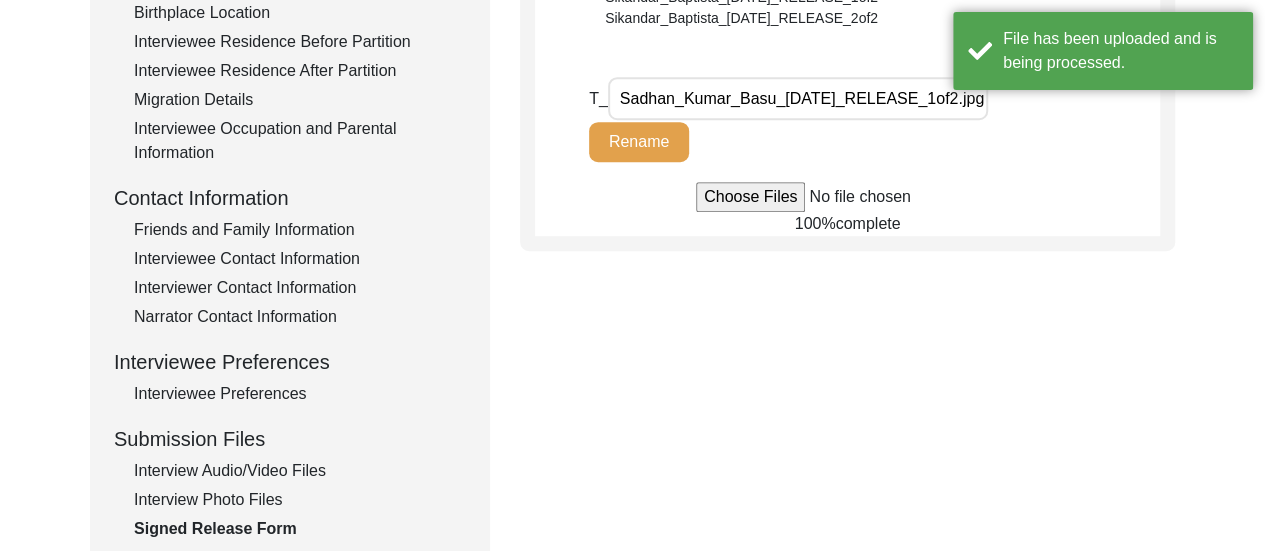 type 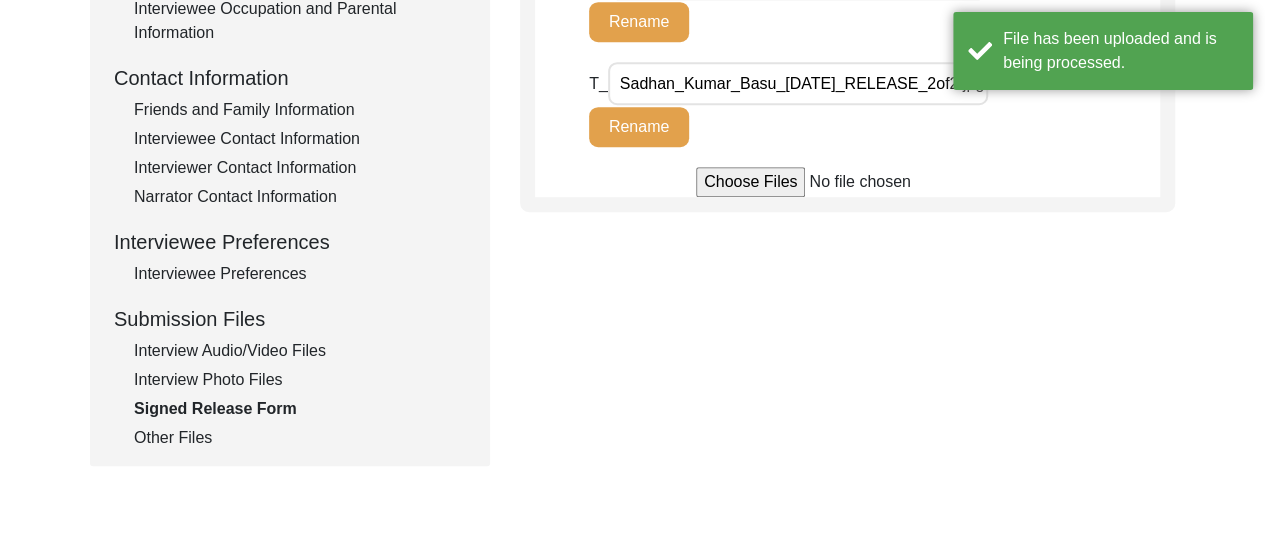 scroll, scrollTop: 654, scrollLeft: 0, axis: vertical 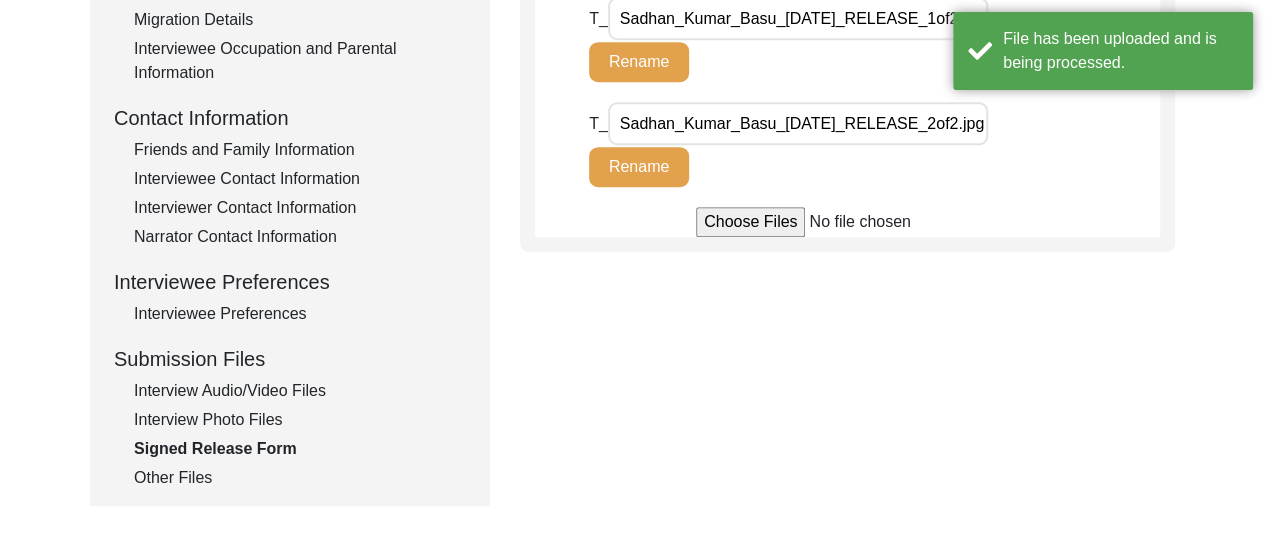 click on "Other Files" 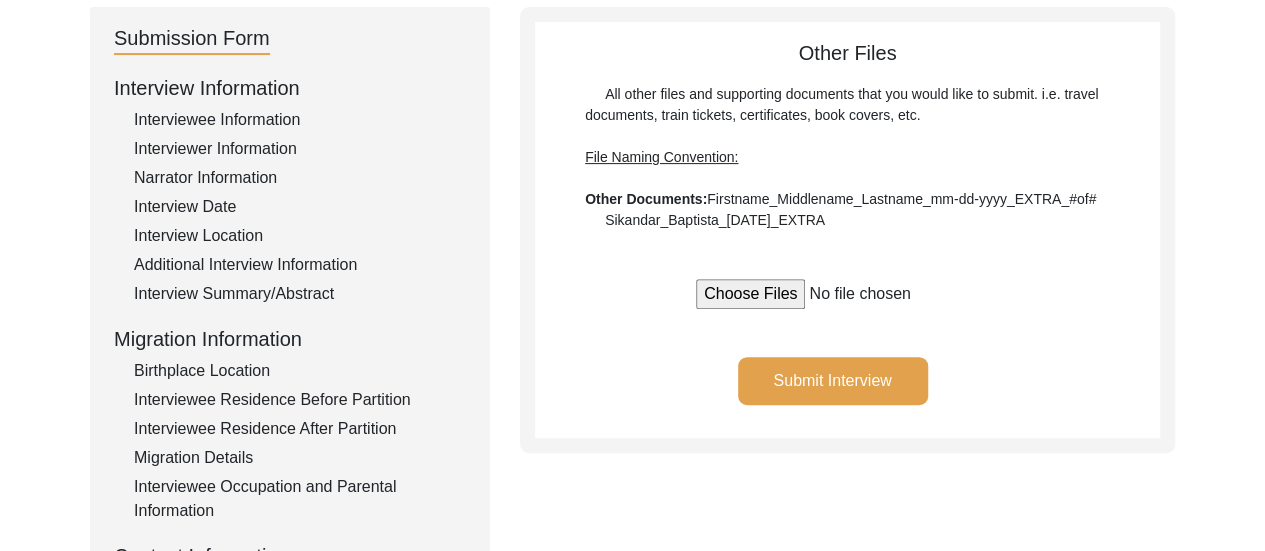 scroll, scrollTop: 214, scrollLeft: 0, axis: vertical 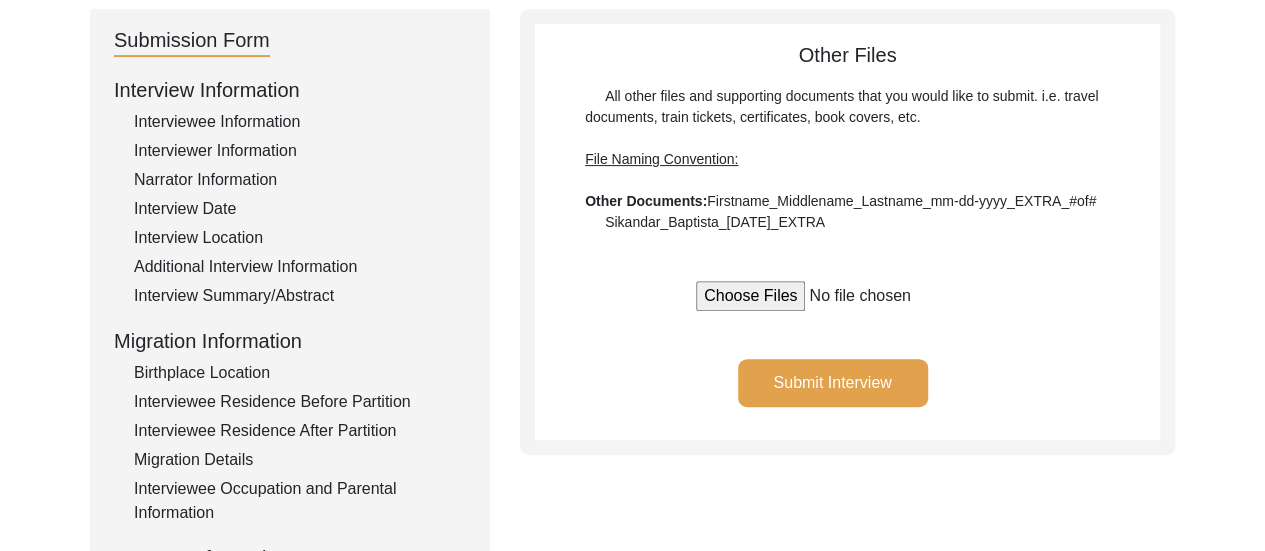 click on "Submit Interview" 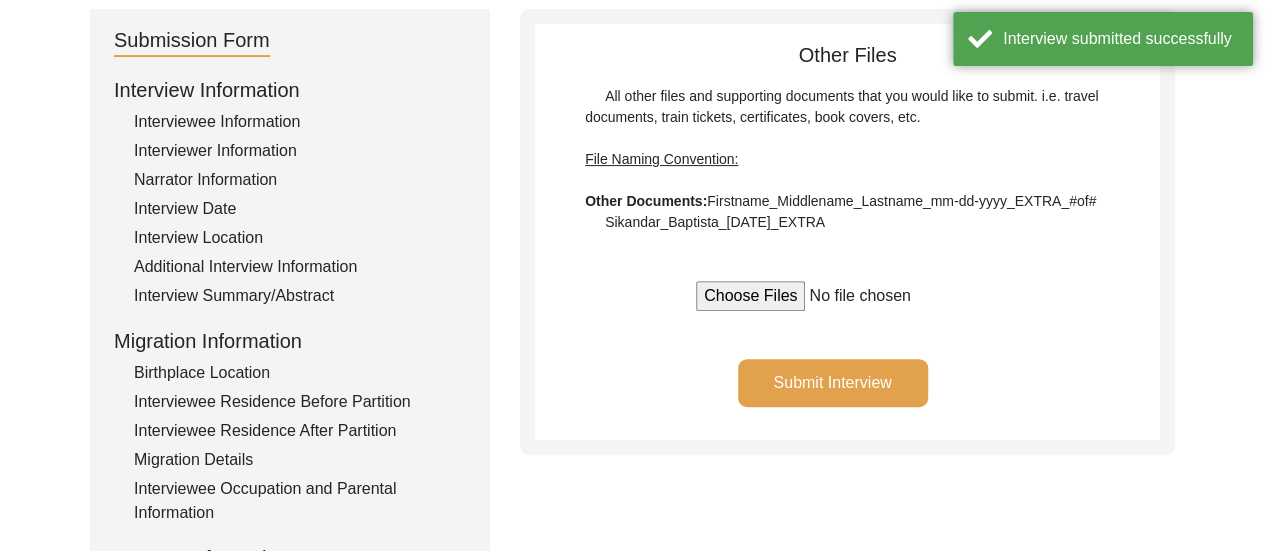 type 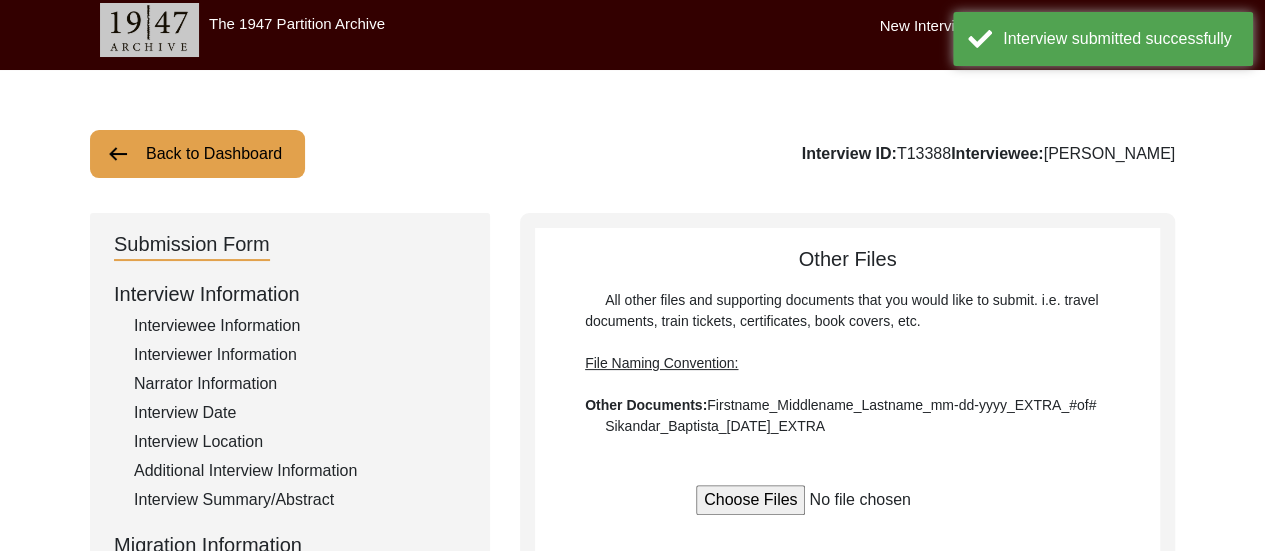 scroll, scrollTop: 0, scrollLeft: 0, axis: both 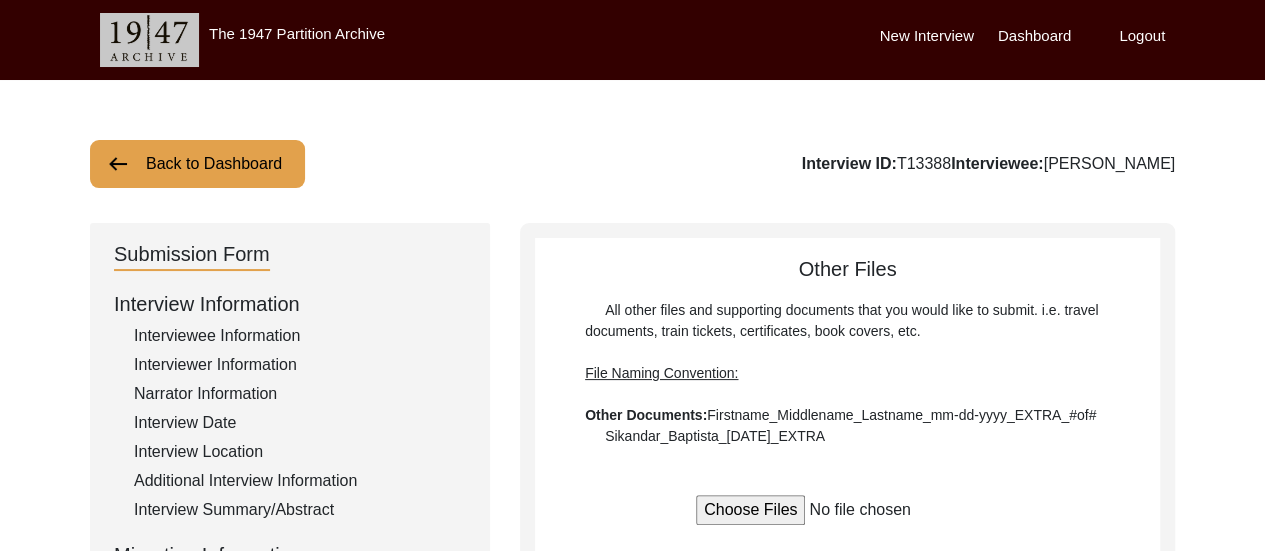 click on "Dashboard" at bounding box center (1034, 36) 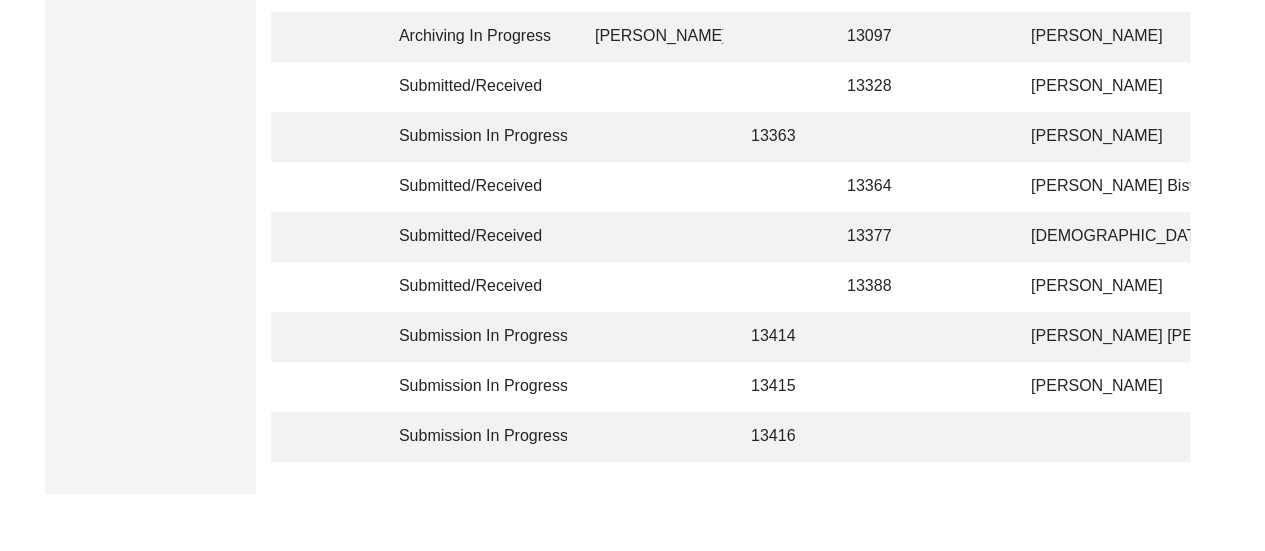 scroll, scrollTop: 440, scrollLeft: 0, axis: vertical 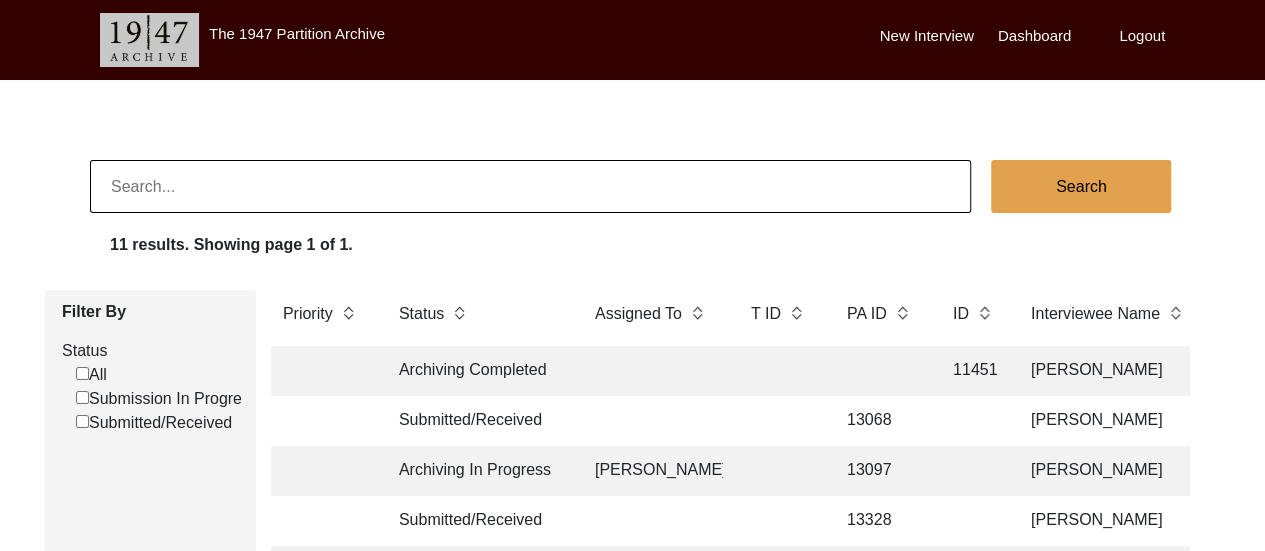 click on "Logout" at bounding box center [1142, 36] 